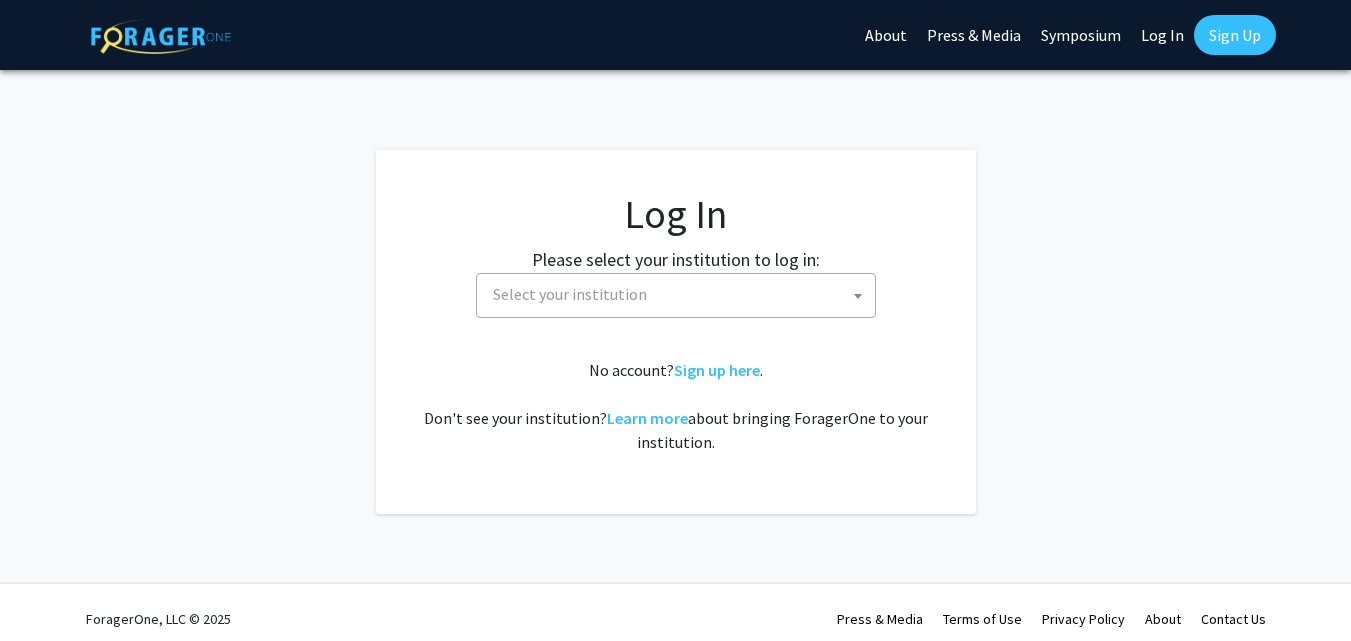 select 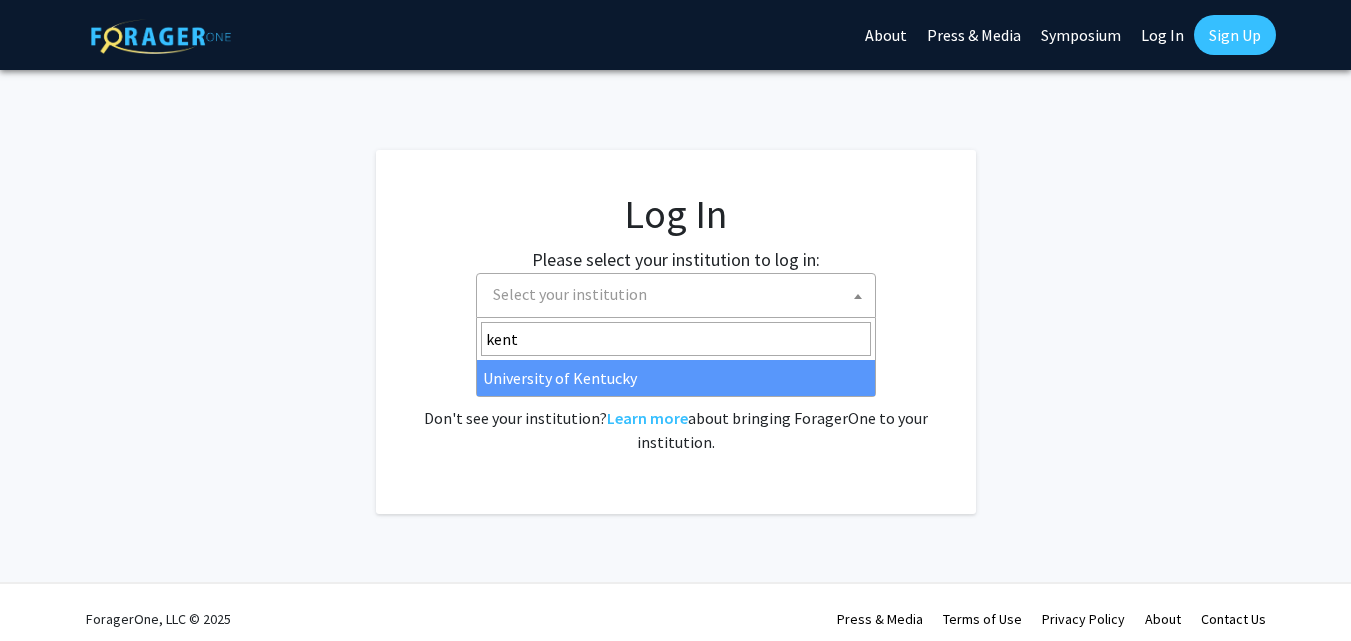 type on "kent" 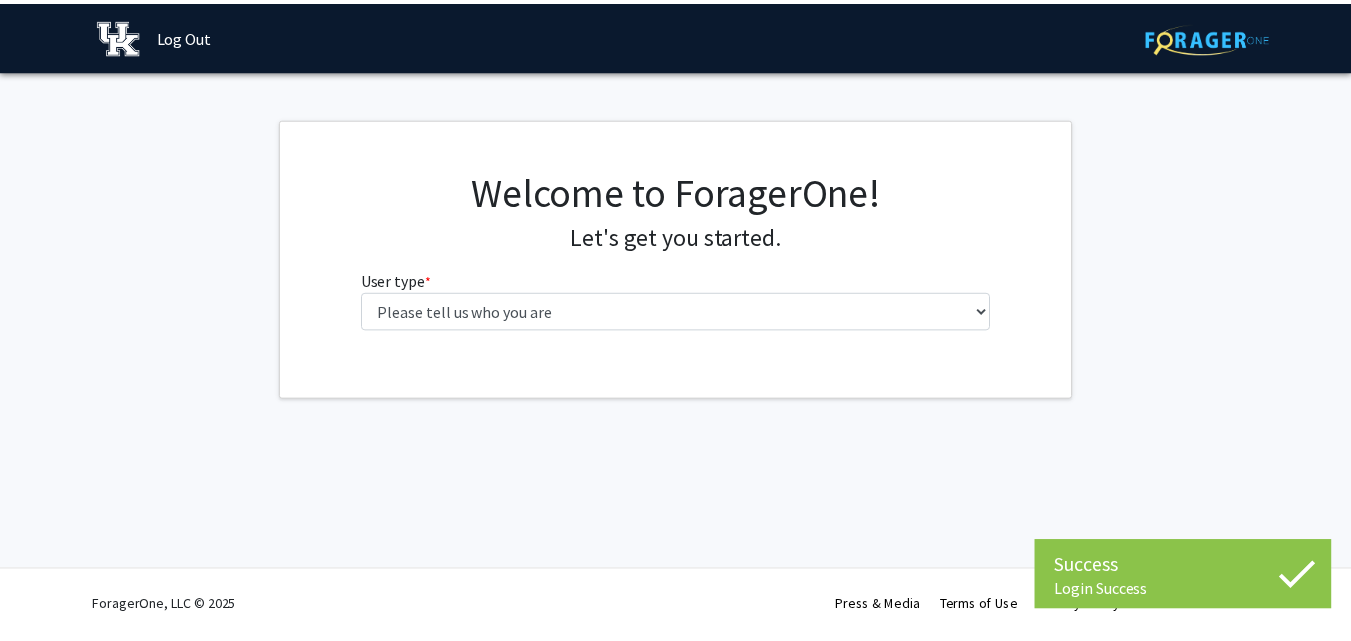 scroll, scrollTop: 0, scrollLeft: 0, axis: both 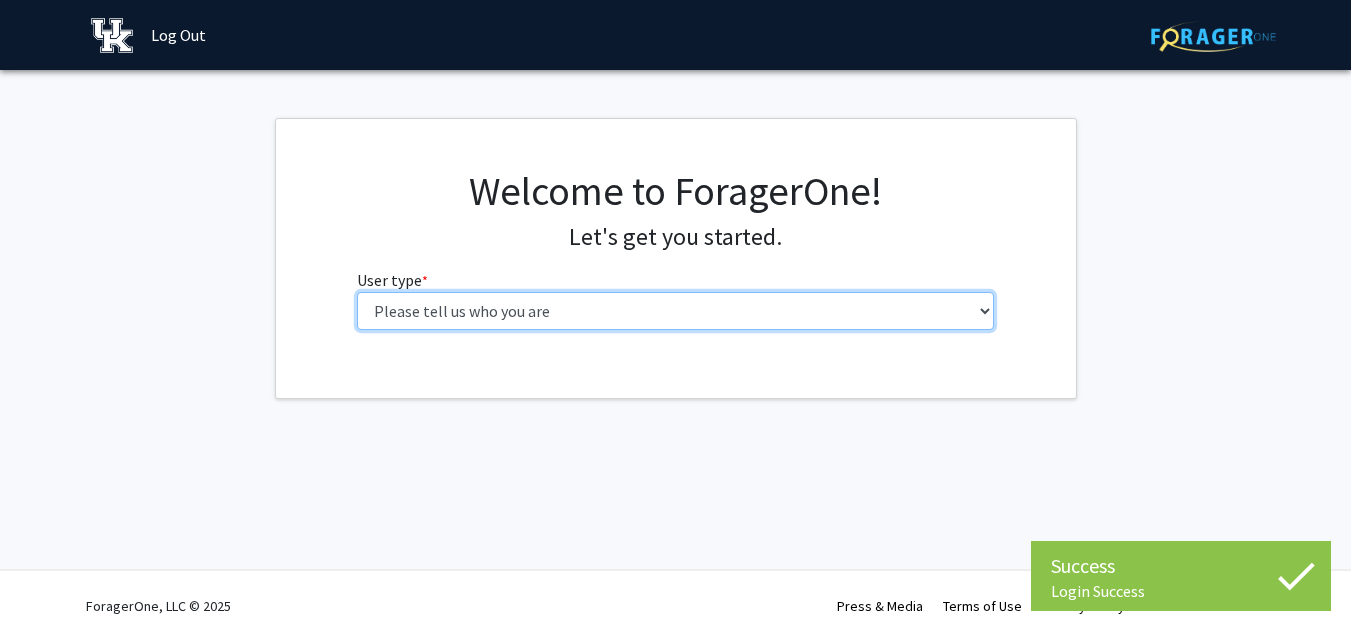 click on "Please tell us who you are  Undergraduate Student   Master's Student   Doctoral Candidate (PhD, MD, DMD, PharmD, etc.)   Postdoctoral Researcher / Research Staff / Medical Resident / Medical Fellow   Faculty   Administrative Staff" at bounding box center (675, 311) 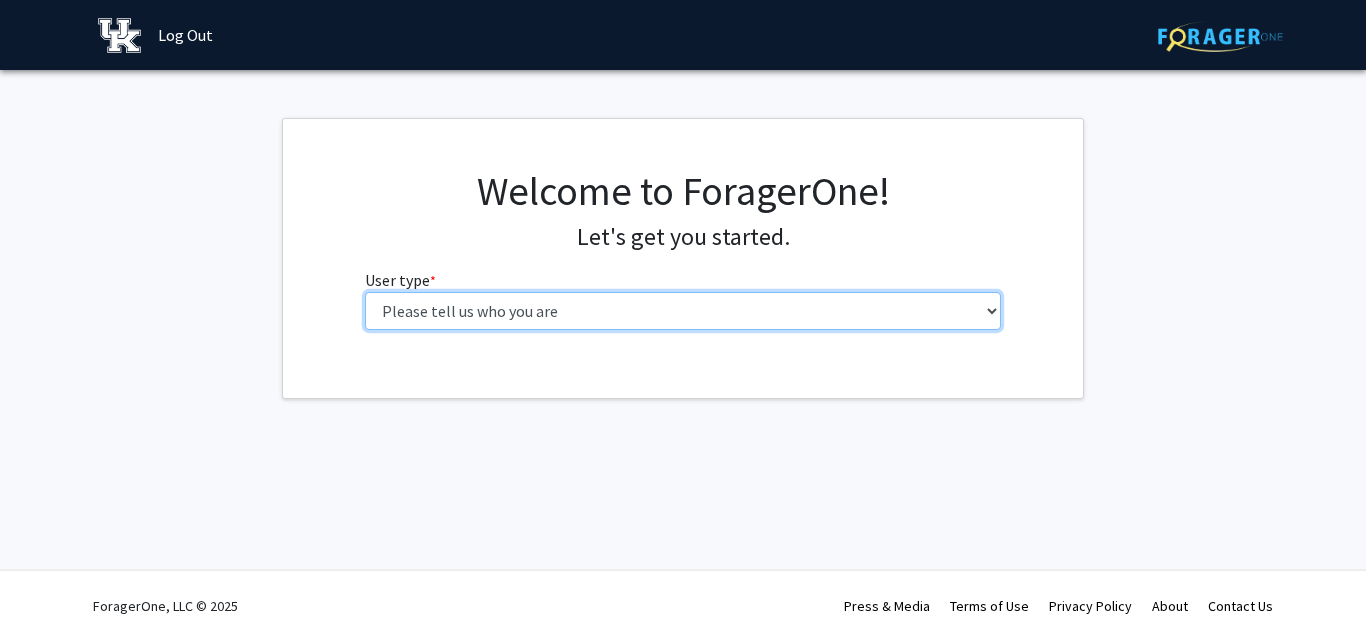 click on "Please tell us who you are  Undergraduate Student   Master's Student   Doctoral Candidate (PhD, MD, DMD, PharmD, etc.)   Postdoctoral Researcher / Research Staff / Medical Resident / Medical Fellow   Faculty   Administrative Staff" at bounding box center [683, 311] 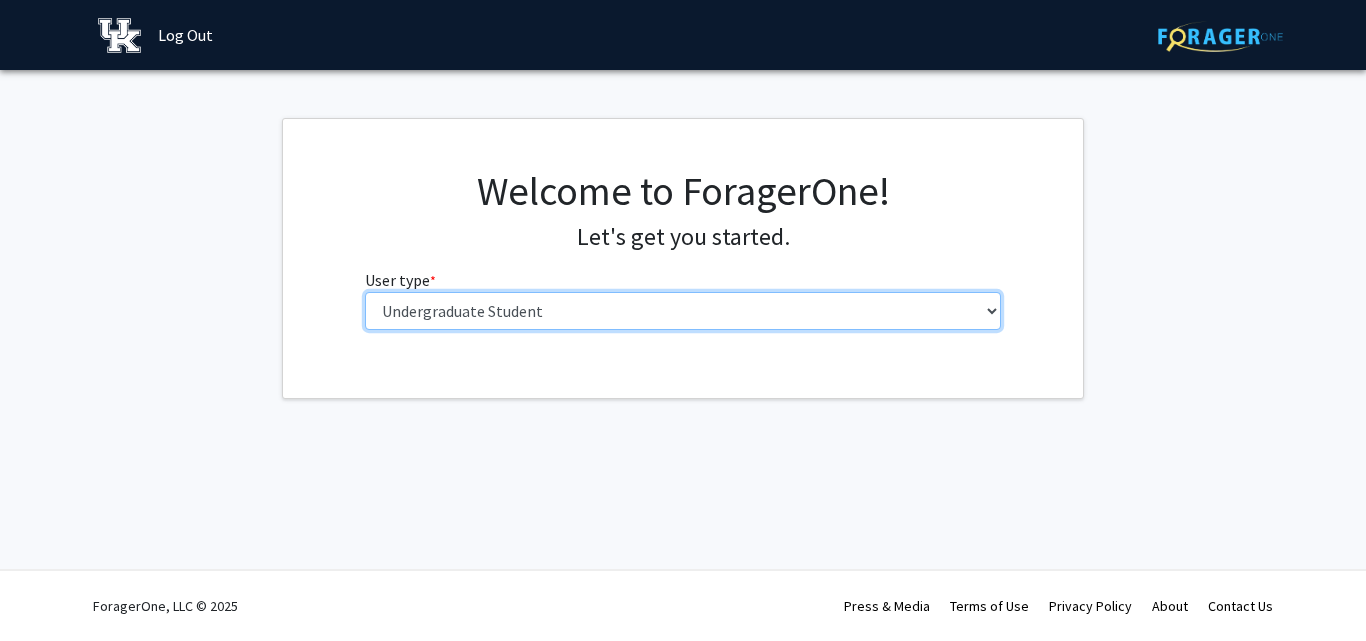 click on "Please tell us who you are  Undergraduate Student   Master's Student   Doctoral Candidate (PhD, MD, DMD, PharmD, etc.)   Postdoctoral Researcher / Research Staff / Medical Resident / Medical Fellow   Faculty   Administrative Staff" at bounding box center (683, 311) 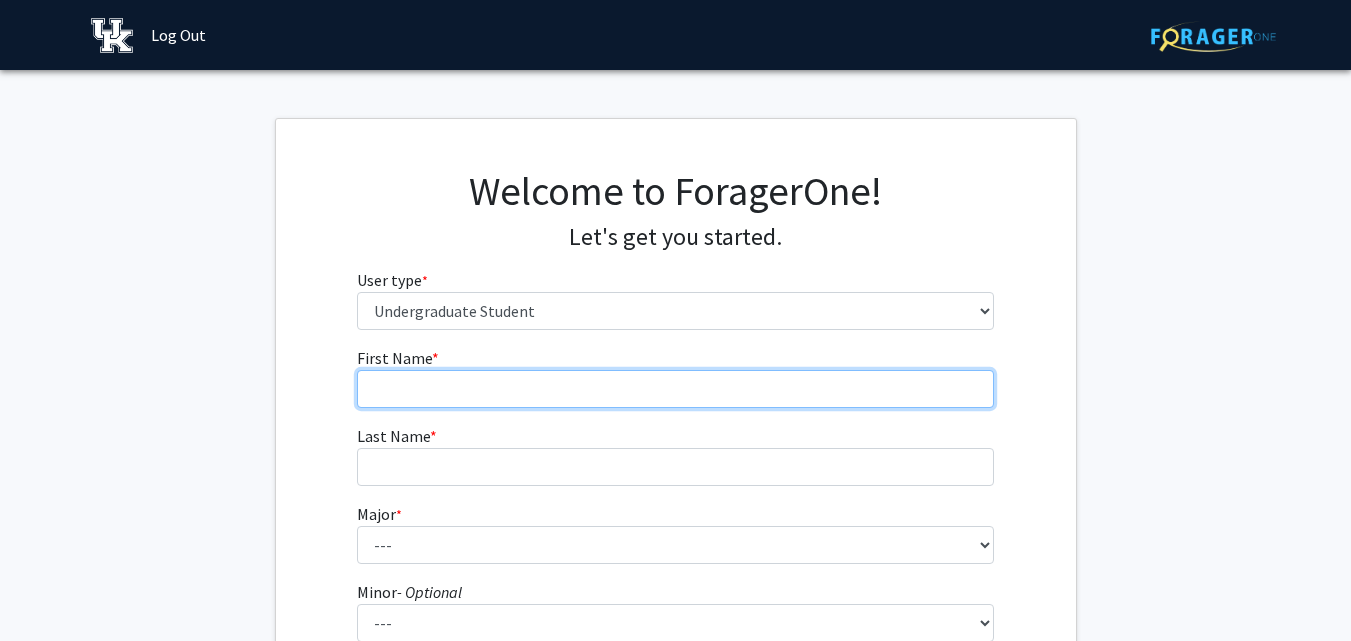 click on "First Name * required" at bounding box center (675, 389) 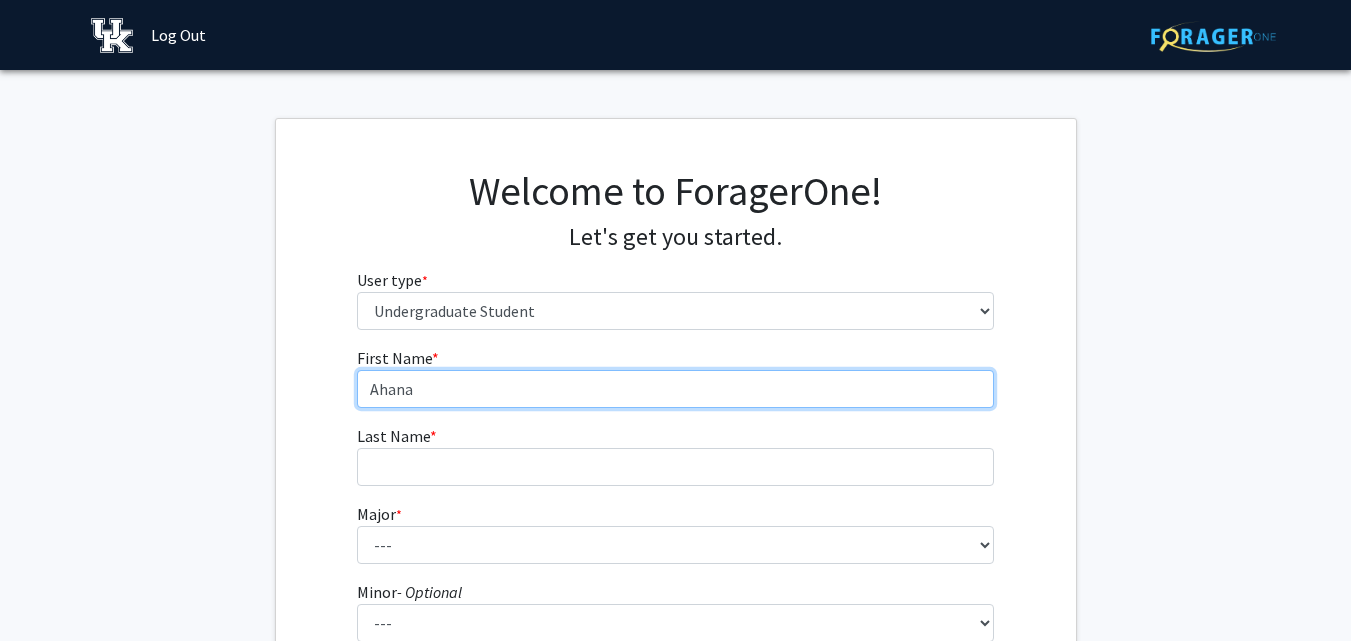type on "Ahana" 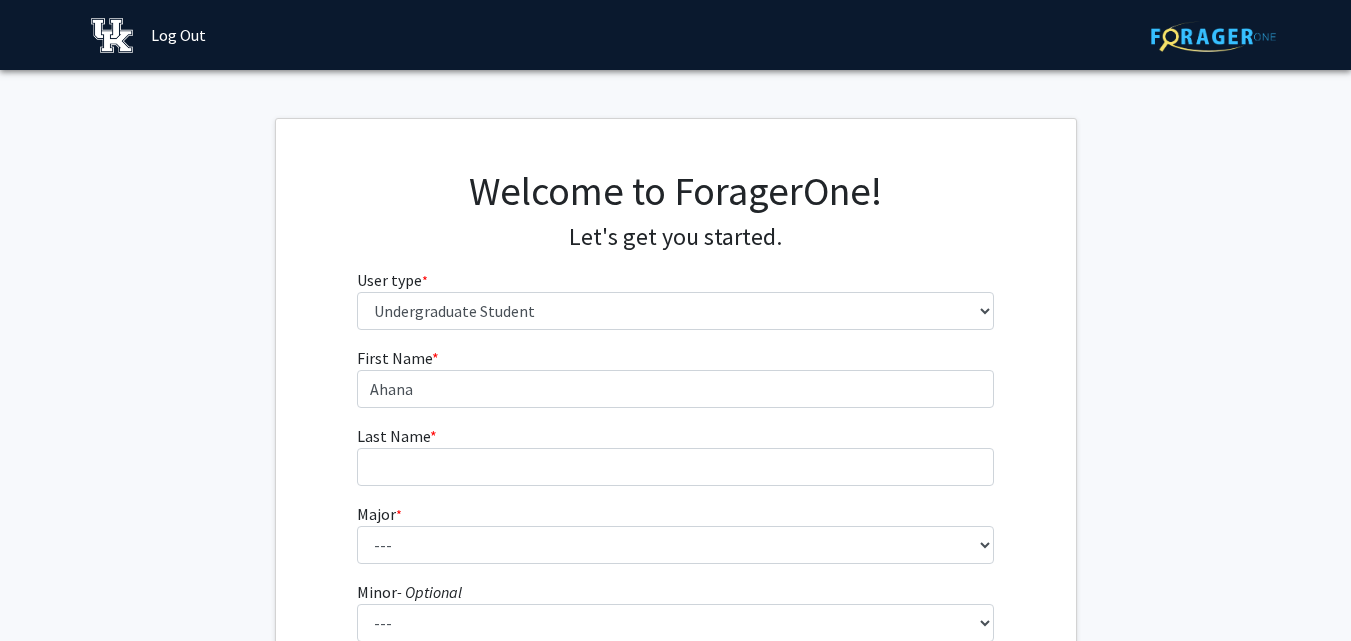 click on "First Name * required [FIRST] Last Name * required Major * required --- Accounting Aerospace Engineering African American & Africana Studies Agricultural and Medical Biotechnology Agricultural Economics Agriculture Animal Sciences Anthropology Appalachian Studies Certificate Architecture Art Education Art History & Visual Studies Art Studio Arts Administration Automotive Production Engineering Certificate Biology Biomedical Engineering Biopharmaceutical Engineering Certificate Biosystems Engineering Career & Technical Education Certificate in Filmmaking: Production and Dramatic Writing Chemical Engineering Chemistry Civil Engineering Communication Communication Sciences & Disorders Community & Leadership Development Computer Engineering Computer Engineering Technology Computer Science Consumer Economics & Family Financial Counseling Cybersecurity Certificate Dance Dietetics and Human Nutrition Economics *" 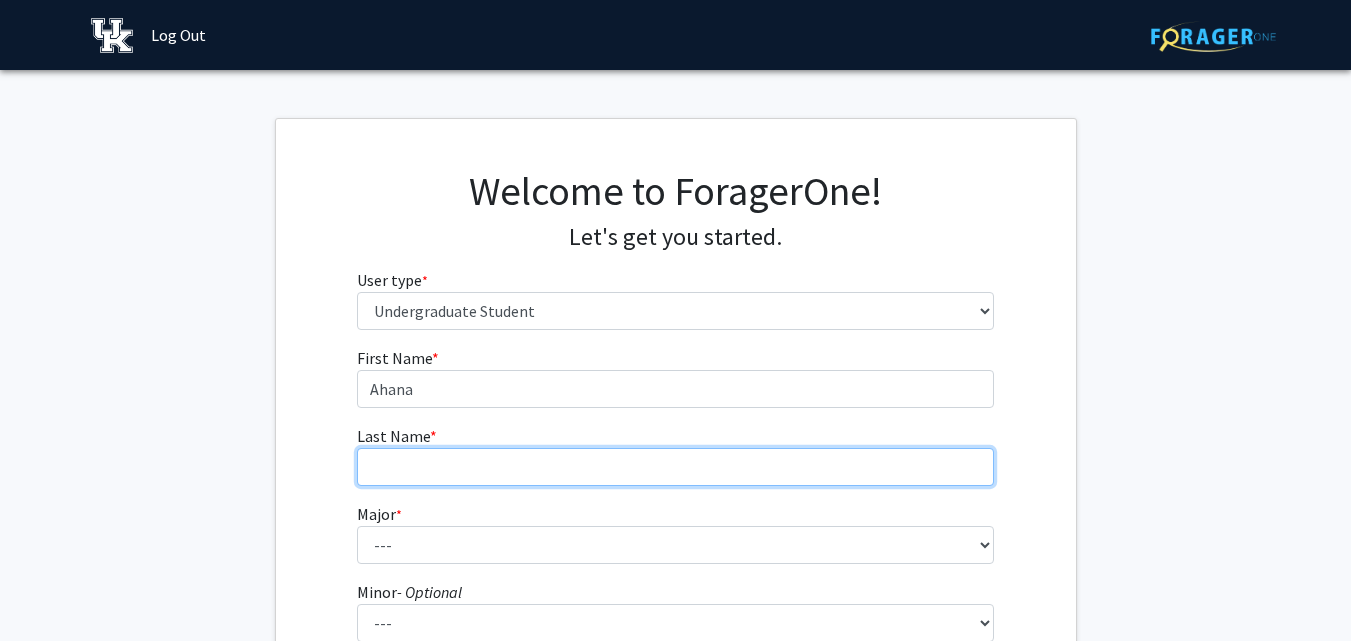 click on "Last Name * required" at bounding box center (675, 467) 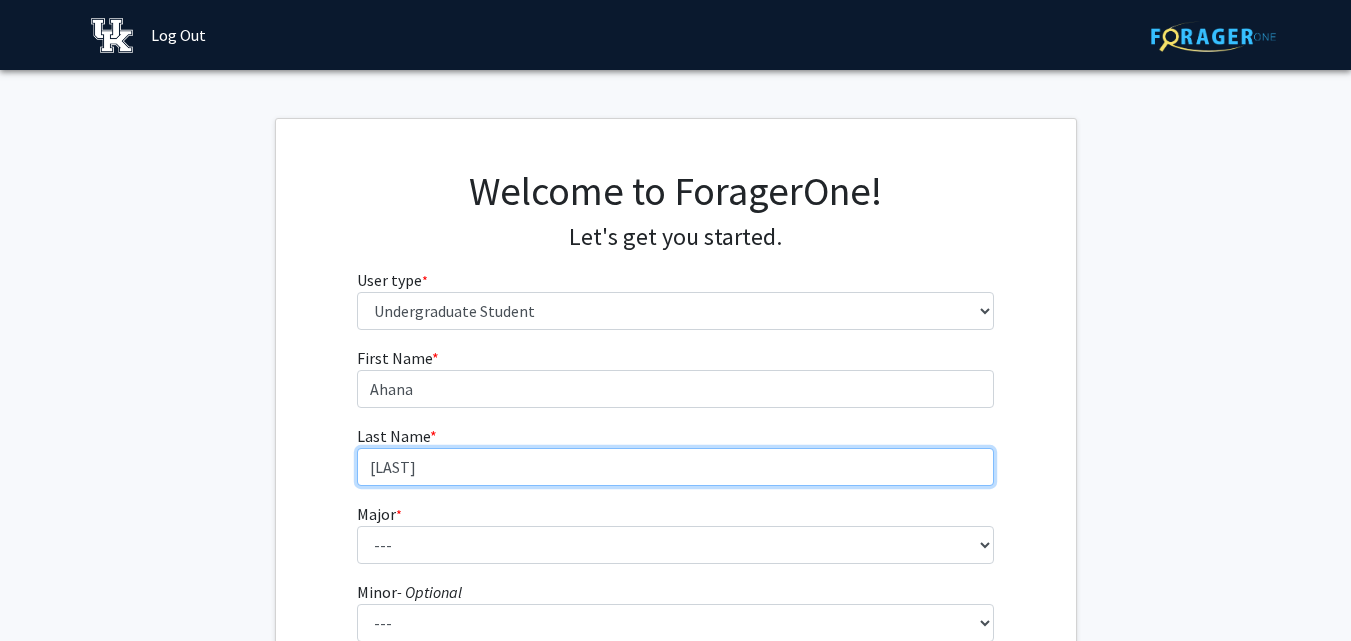 type on "[LAST]" 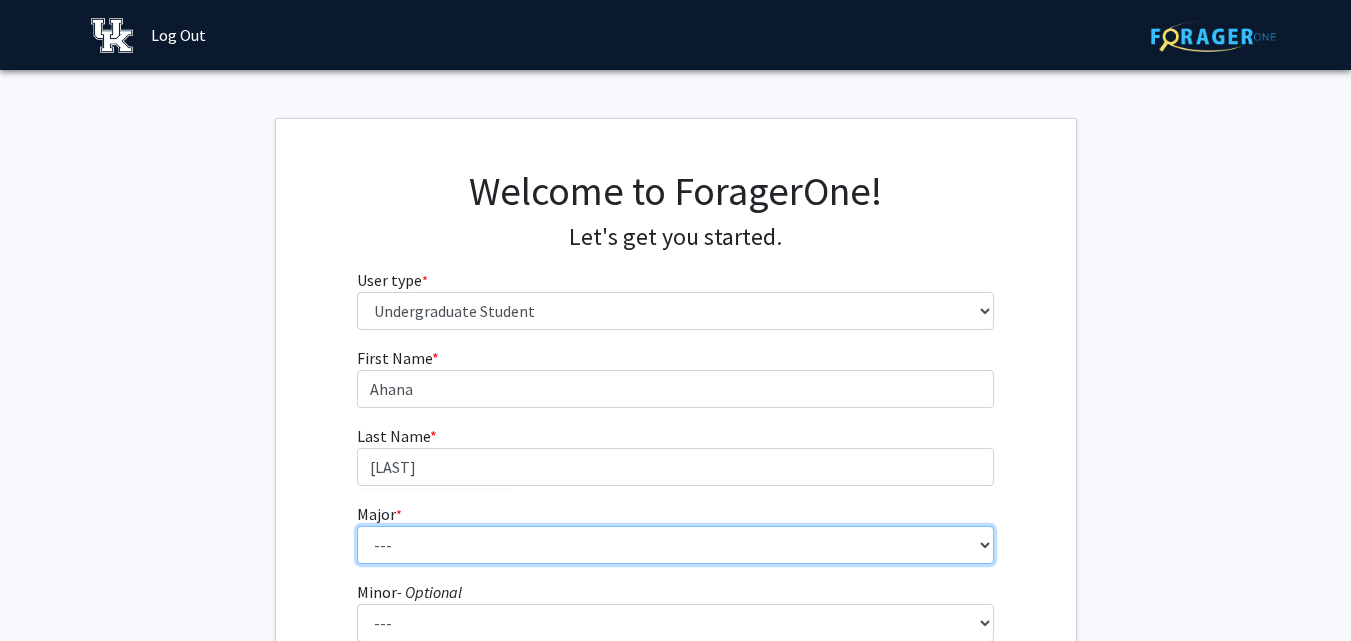 click on "---  Accounting   Aerospace Engineering   African American & Africana Studies   Agricultural and Medical Biotechnology   Agricultural Economics   Agriculture   Animal Sciences   Anthropology   Appalachian Studies Certificate   Architecture   Art Education   Art History & Visual Studies   Art Studio   Arts Administration   Automotive Production Engineering Certificate   Biology   Biomedical Engineering   Biopharmaceutical Engineering Certificate   Biosystems Engineering   Career & Technical Education   Certificate in Filmmaking: Production and Dramatic Writing   Chemical Engineering   Chemistry   Civil Engineering   Clinical Leadership & Management   Communication   Communication Sciences & Disorders   Community & Leadership Development   Computer Engineering   Computer Engineering Technology   Computer Science   Consumer Economics & Family Financial Counseling   Cybersecurity Certificate   Dance   Dietetics and Human Nutrition   Digital Media Design   Distillation, Wine & Brewing Studies   Economics   Honors" at bounding box center [675, 545] 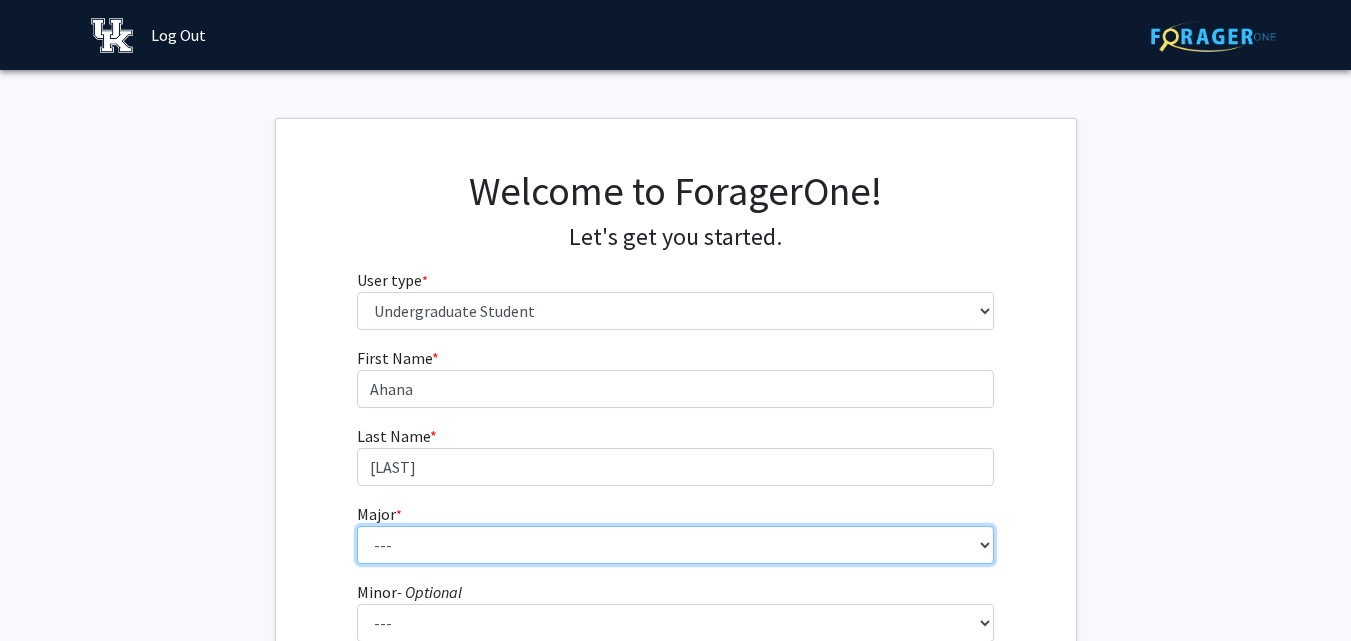 select on "16: 853" 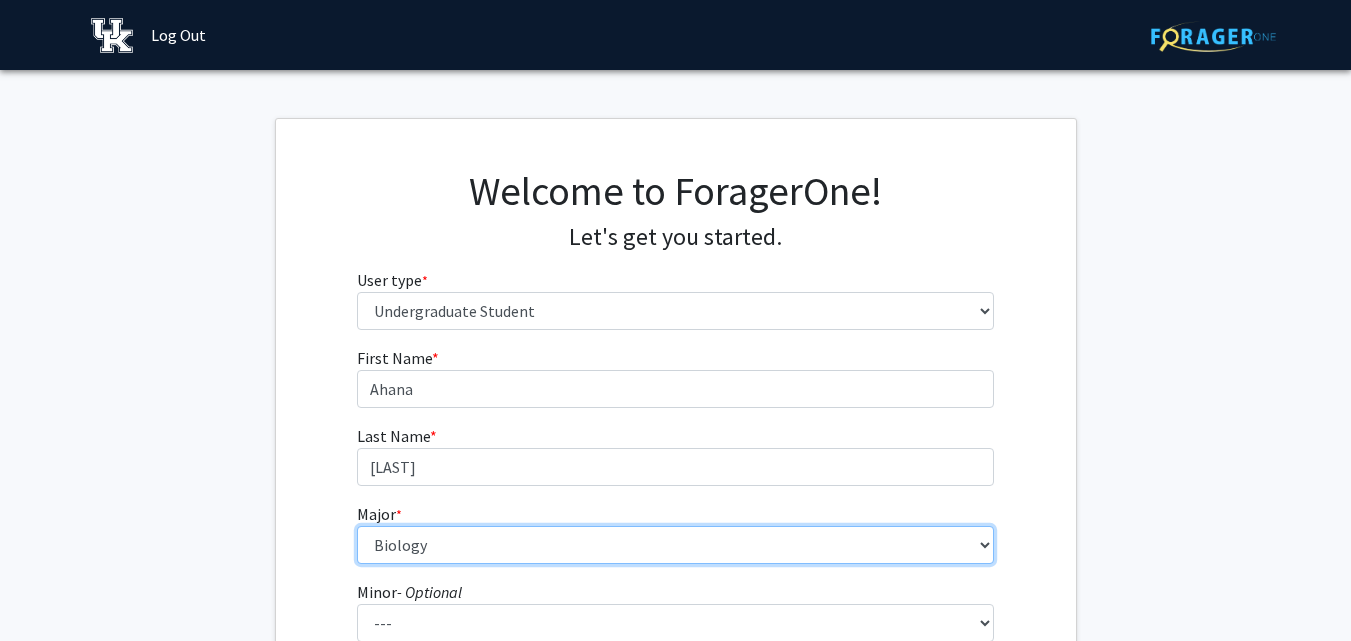 click on "---  Accounting   Aerospace Engineering   African American & Africana Studies   Agricultural and Medical Biotechnology   Agricultural Economics   Agriculture   Animal Sciences   Anthropology   Appalachian Studies Certificate   Architecture   Art Education   Art History & Visual Studies   Art Studio   Arts Administration   Automotive Production Engineering Certificate   Biology   Biomedical Engineering   Biopharmaceutical Engineering Certificate   Biosystems Engineering   Career & Technical Education   Certificate in Filmmaking: Production and Dramatic Writing   Chemical Engineering   Chemistry   Civil Engineering   Clinical Leadership & Management   Communication   Communication Sciences & Disorders   Community & Leadership Development   Computer Engineering   Computer Engineering Technology   Computer Science   Consumer Economics & Family Financial Counseling   Cybersecurity Certificate   Dance   Dietetics and Human Nutrition   Digital Media Design   Distillation, Wine & Brewing Studies   Economics   Honors" at bounding box center (675, 545) 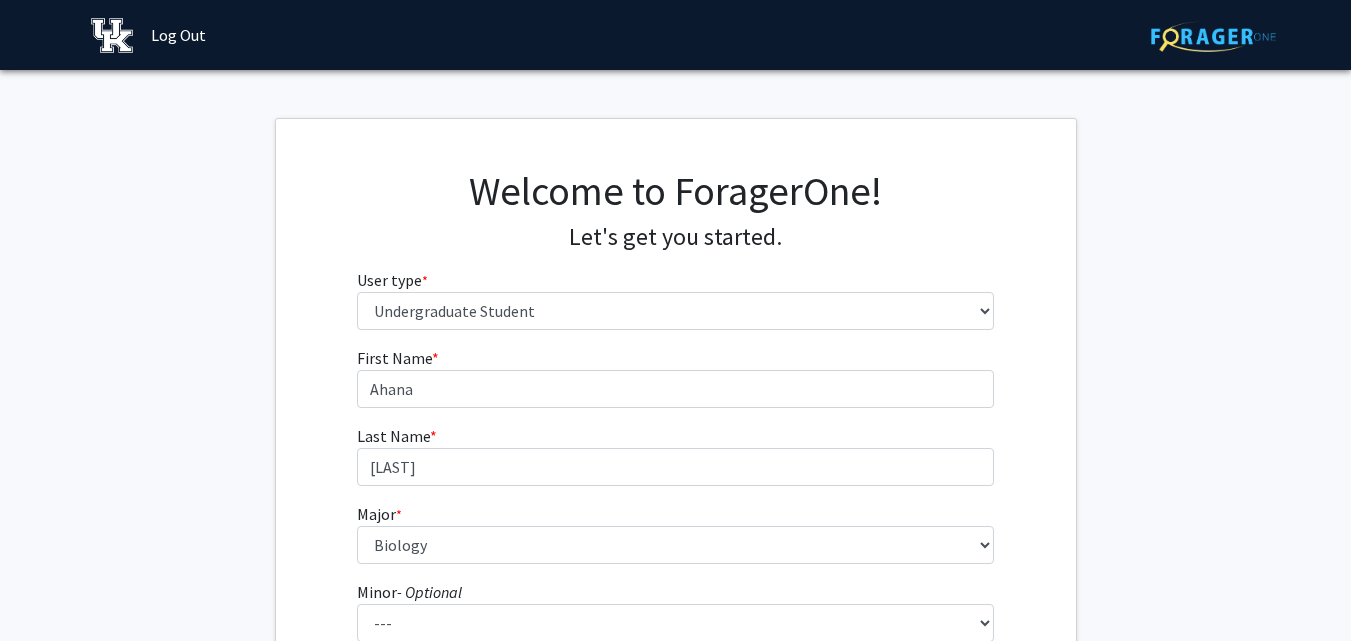 click on "Welcome to ForagerOne! Let's get you started. User type * required Please tell us who you are Undergraduate Student Master's Student Doctoral Candidate (PhD, MD, DMD, PharmD, etc.) Postdoctoral Researcher / Research Staff / Medical Resident / Medical Fellow Faculty Administrative Staff First Name * required [FIRST] Last Name * required Major * required --- Accounting Aerospace Engineering African American & Africana Studies Agricultural and Medical Biotechnology Agricultural Economics Agriculture Animal Sciences Anthropology Appalachian Studies Certificate Architecture Art Education Art History & Visual Studies Art Studio Arts Administration Automotive Production Engineering Certificate Biology Biomedical Engineering Biopharmaceutical Engineering Certificate Biosystems Engineering Career & Technical Education Certificate in Filmmaking: Production and Dramatic Writing Chemical Engineering Chemistry Civil Engineering Communication Dance *" 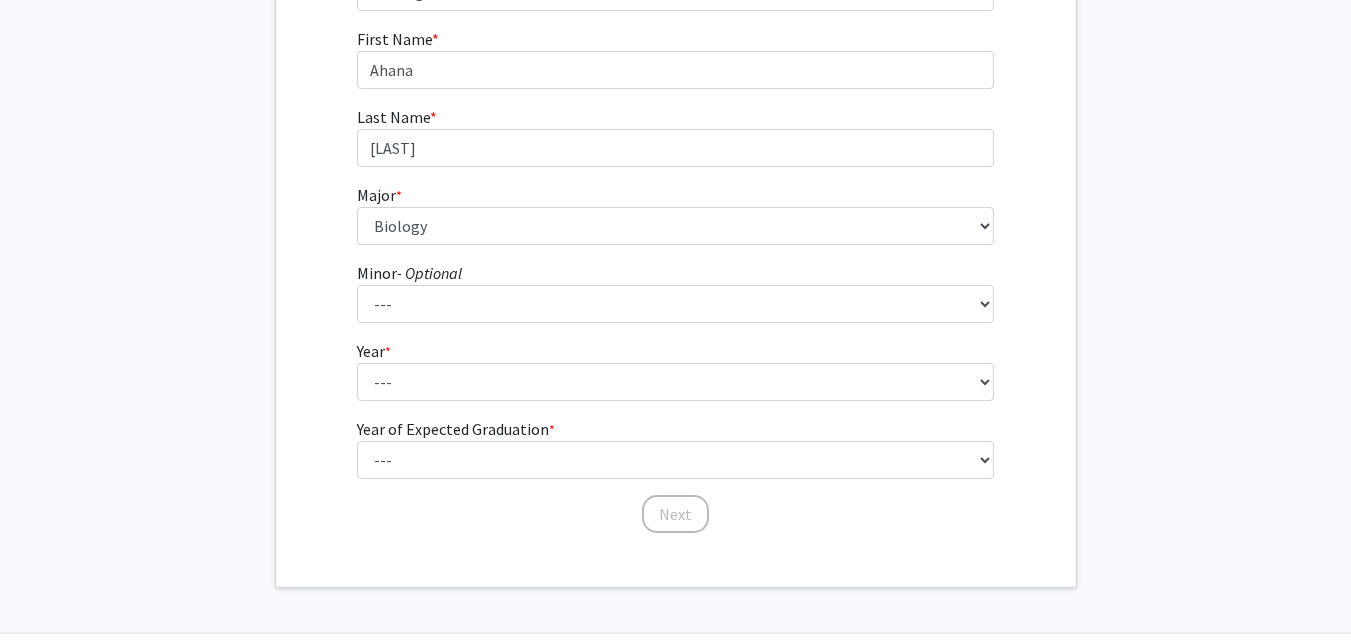scroll, scrollTop: 382, scrollLeft: 0, axis: vertical 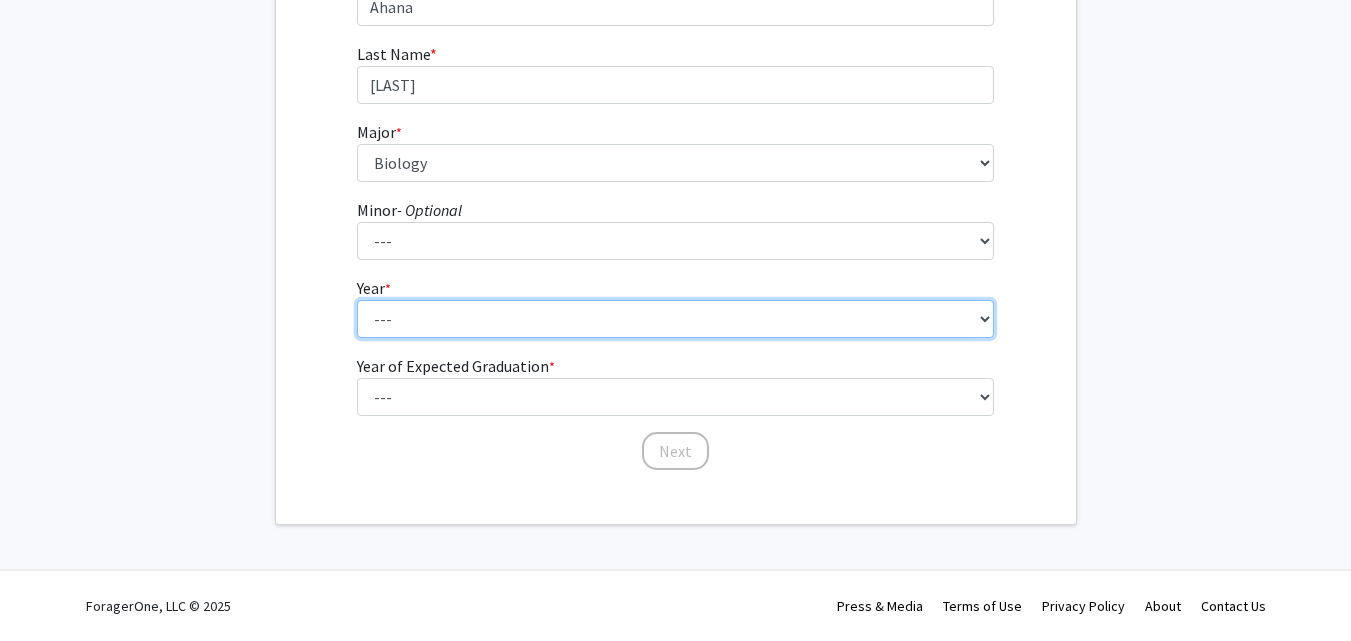 click on "---  First-year   Sophomore   Junior   Senior   Postbaccalaureate Certificate" at bounding box center (675, 319) 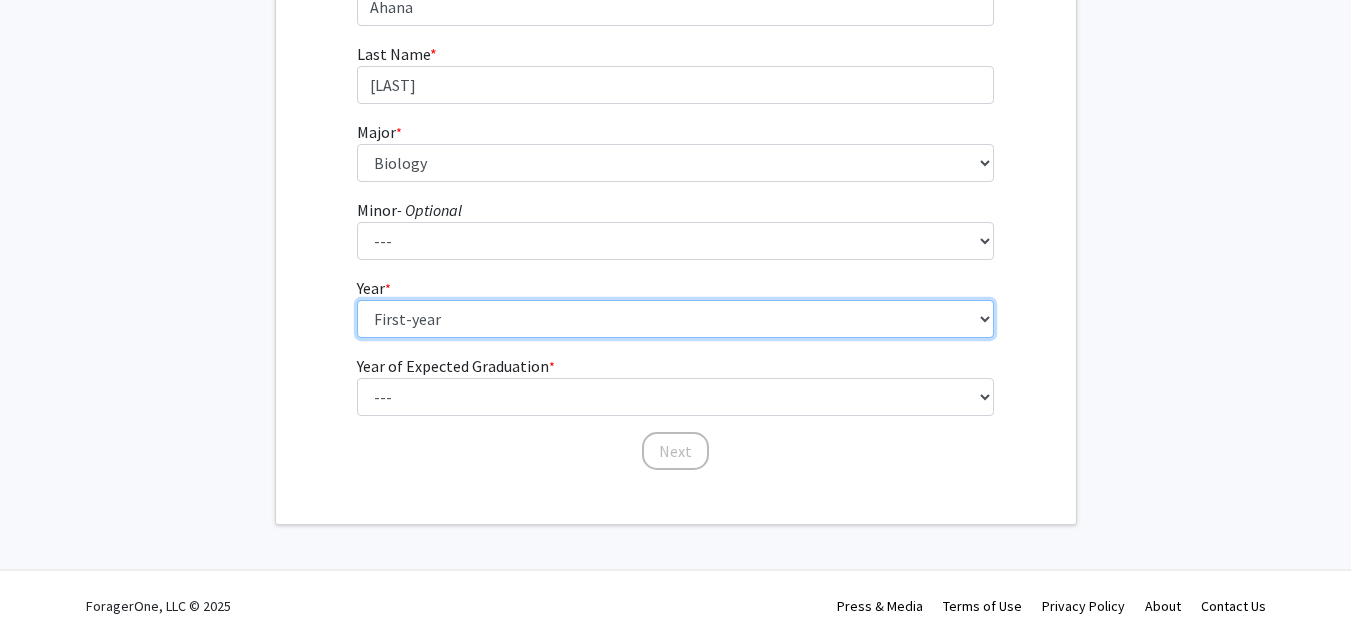 click on "---  First-year   Sophomore   Junior   Senior   Postbaccalaureate Certificate" at bounding box center (675, 319) 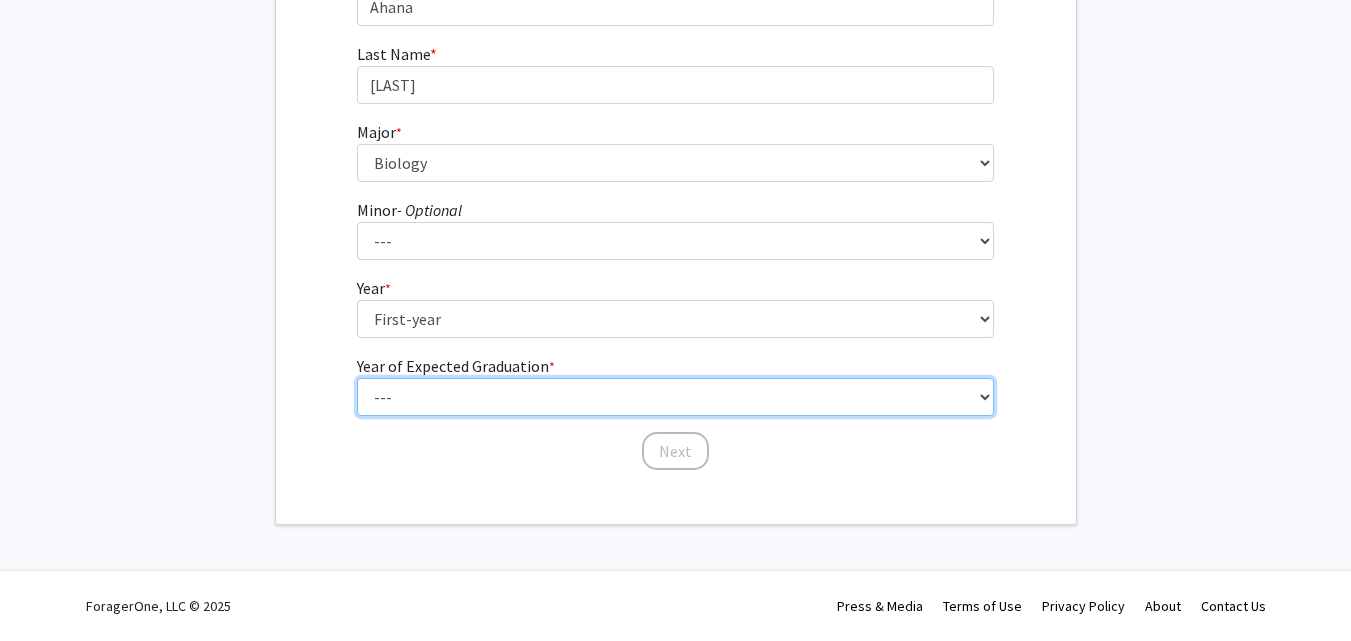 click on "---  2025   2026   2027   2028   2029   2030   2031   2032   2033   2034" at bounding box center [675, 397] 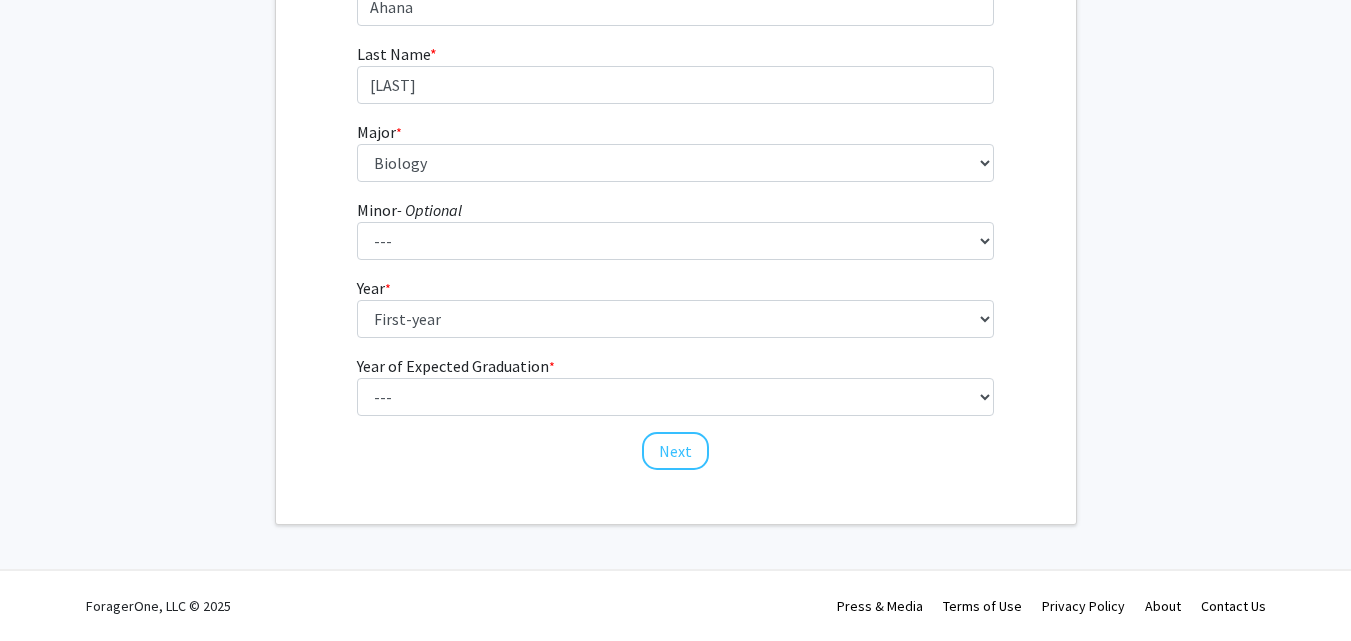 click on "Welcome to ForagerOne! Let's get you started. User type * required Please tell us who you are Undergraduate Student Master's Student Doctoral Candidate (PhD, MD, DMD, PharmD, etc.) Postdoctoral Researcher / Research Staff / Medical Resident / Medical Fellow Faculty Administrative Staff First Name * required [FIRST] Last Name * required Major * required --- Accounting Aerospace Engineering African American & Africana Studies Agricultural and Medical Biotechnology Agricultural Economics Agriculture Animal Sciences Anthropology Appalachian Studies Certificate Architecture Art Education Art History & Visual Studies Art Studio Arts Administration Automotive Production Engineering Certificate Biology Biomedical Engineering Biopharmaceutical Engineering Certificate Biosystems Engineering Career & Technical Education Certificate in Filmmaking: Production and Dramatic Writing Chemical Engineering Chemistry Civil Engineering Communication Dance *" 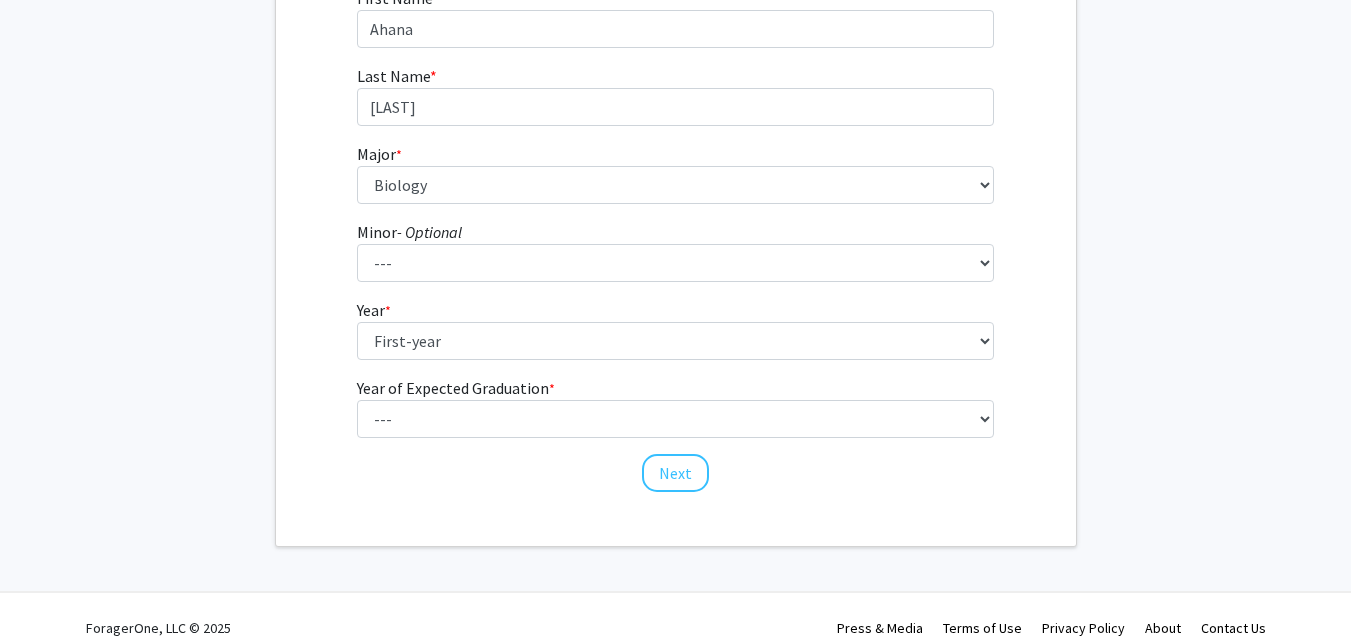 scroll, scrollTop: 382, scrollLeft: 0, axis: vertical 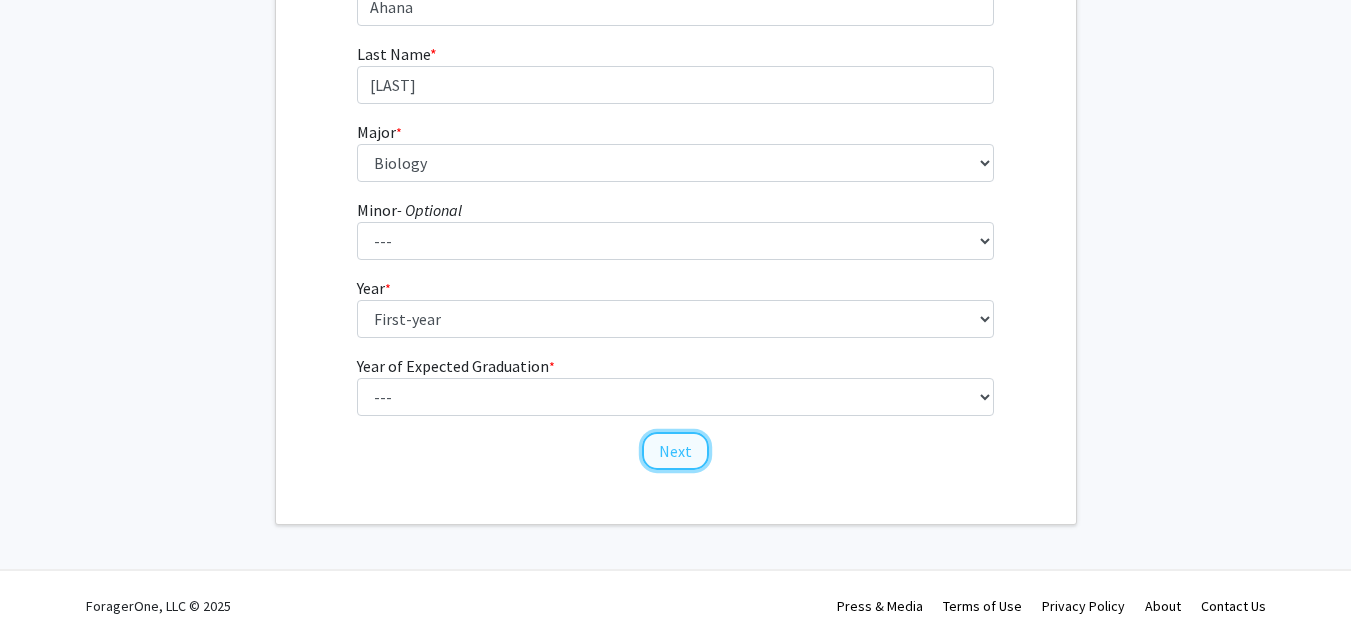 click on "Next" 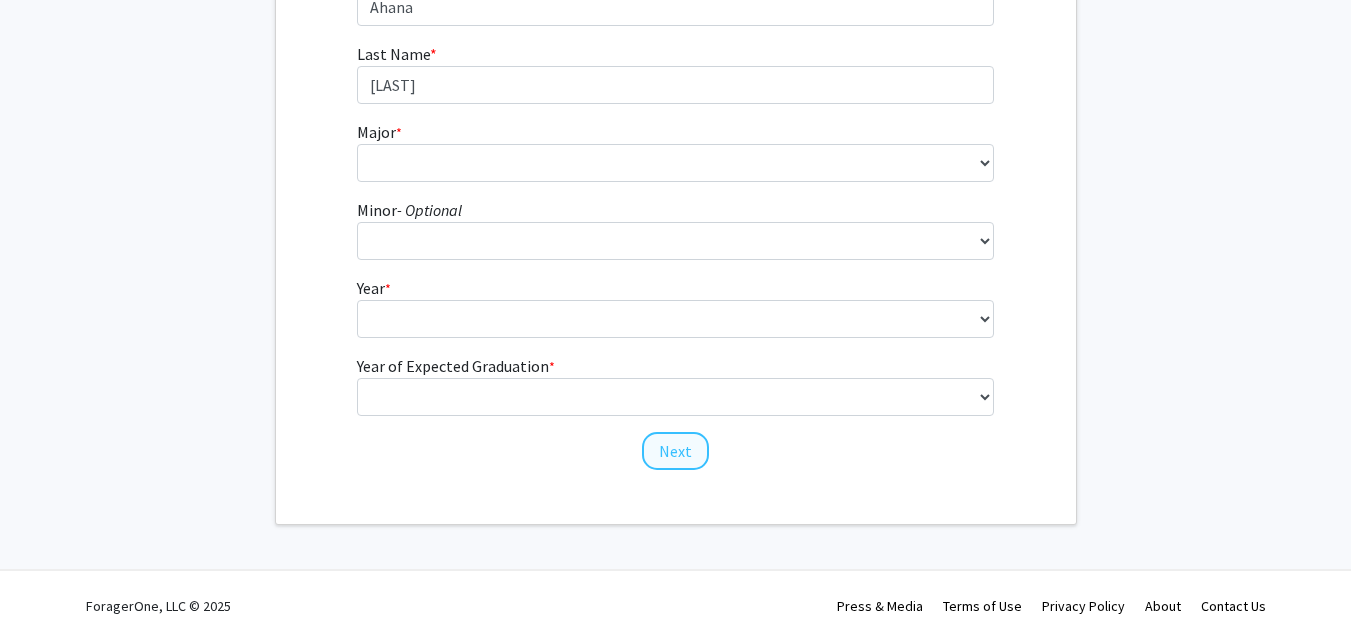 scroll, scrollTop: 0, scrollLeft: 0, axis: both 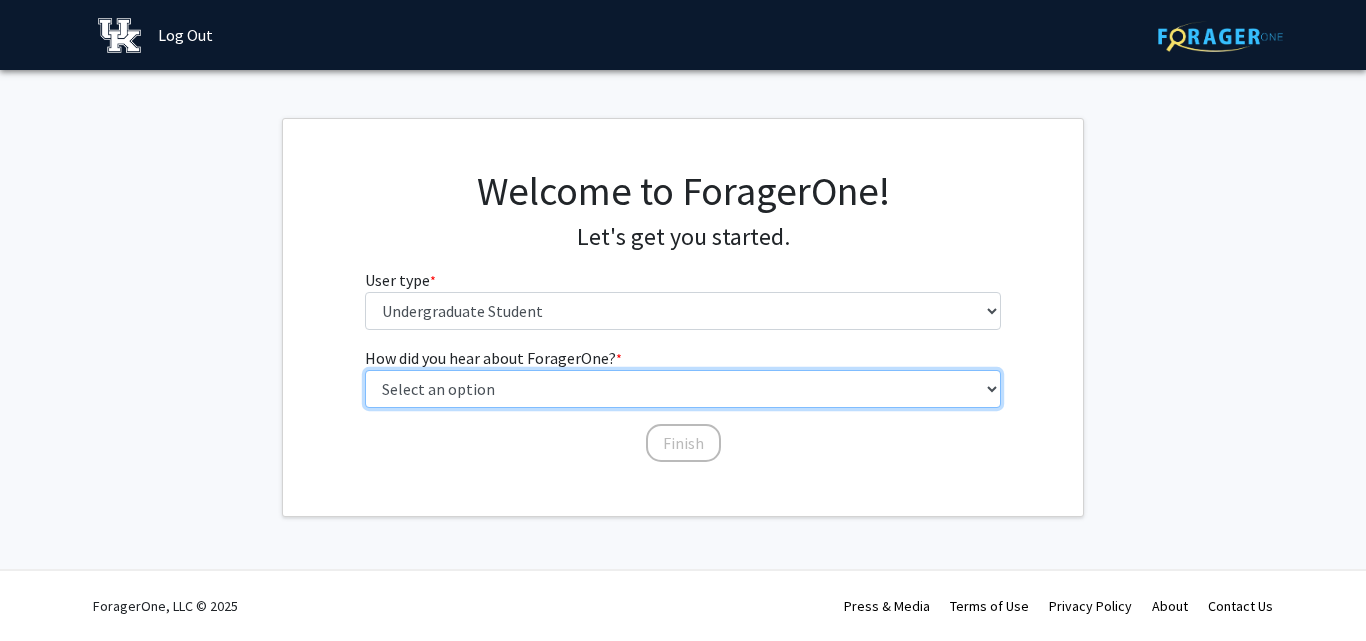 click on "Select an option  Peer/student recommendation   Faculty/staff recommendation   University website   University email or newsletter   Other" at bounding box center [683, 389] 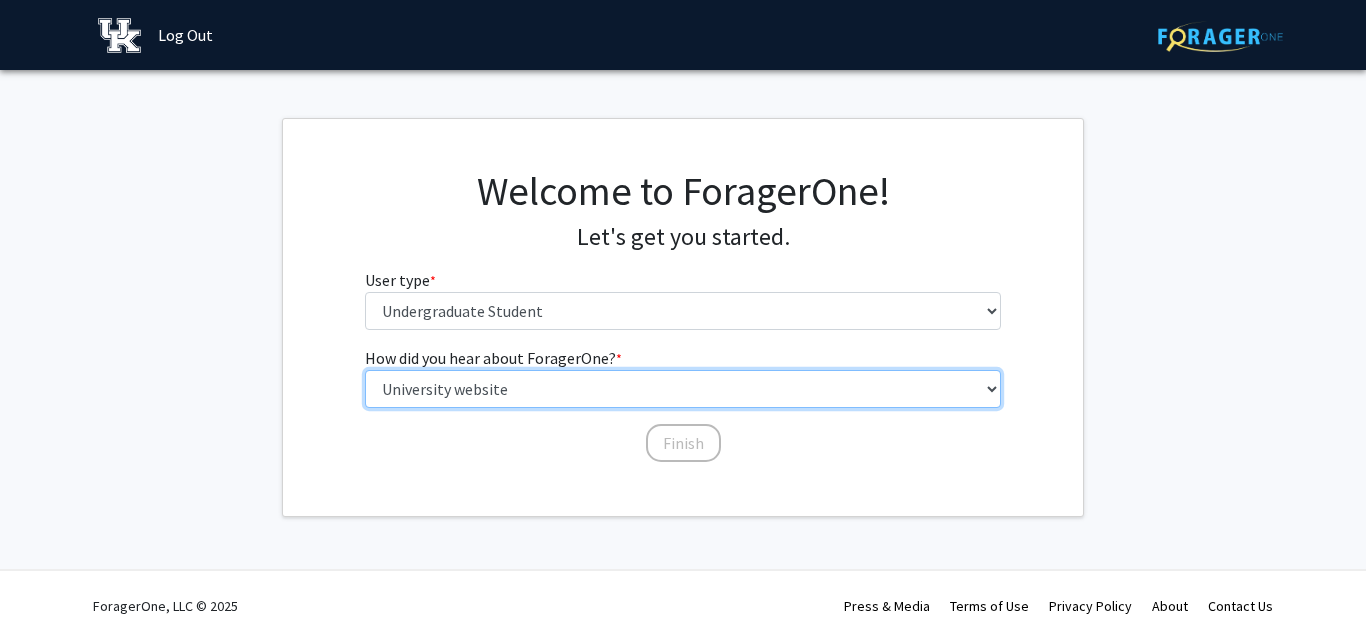 click on "Select an option  Peer/student recommendation   Faculty/staff recommendation   University website   University email or newsletter   Other" at bounding box center [683, 389] 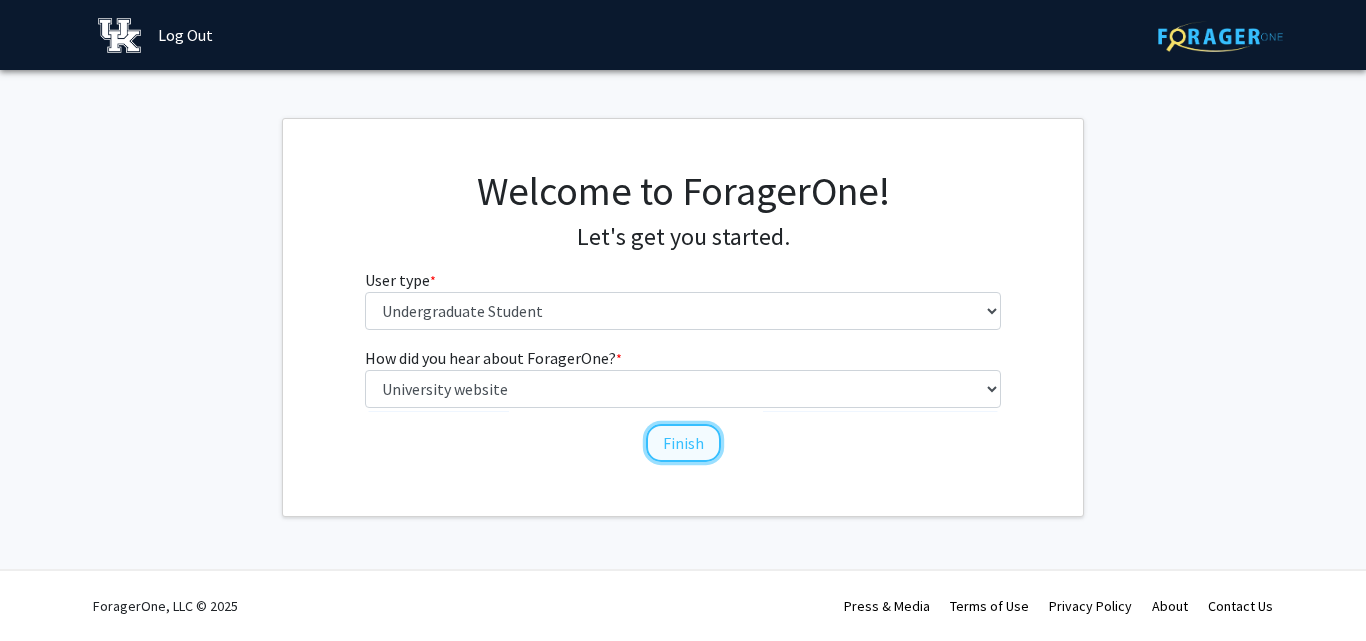 click on "Finish" 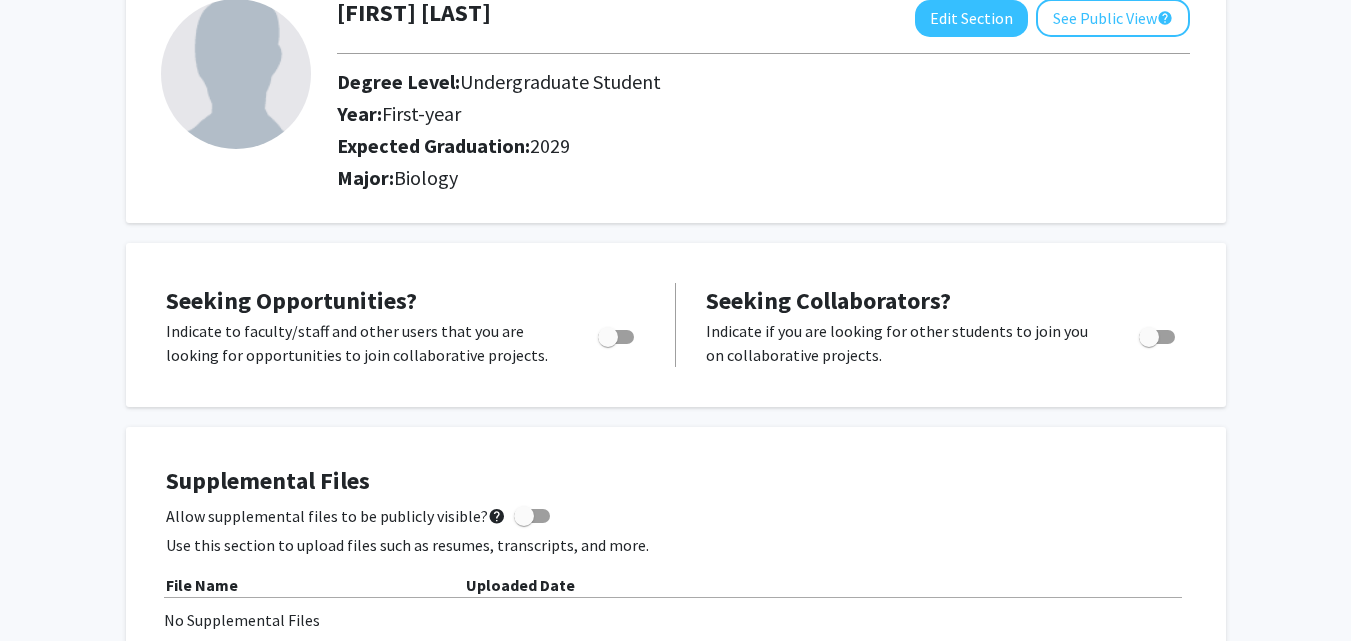 scroll, scrollTop: 0, scrollLeft: 0, axis: both 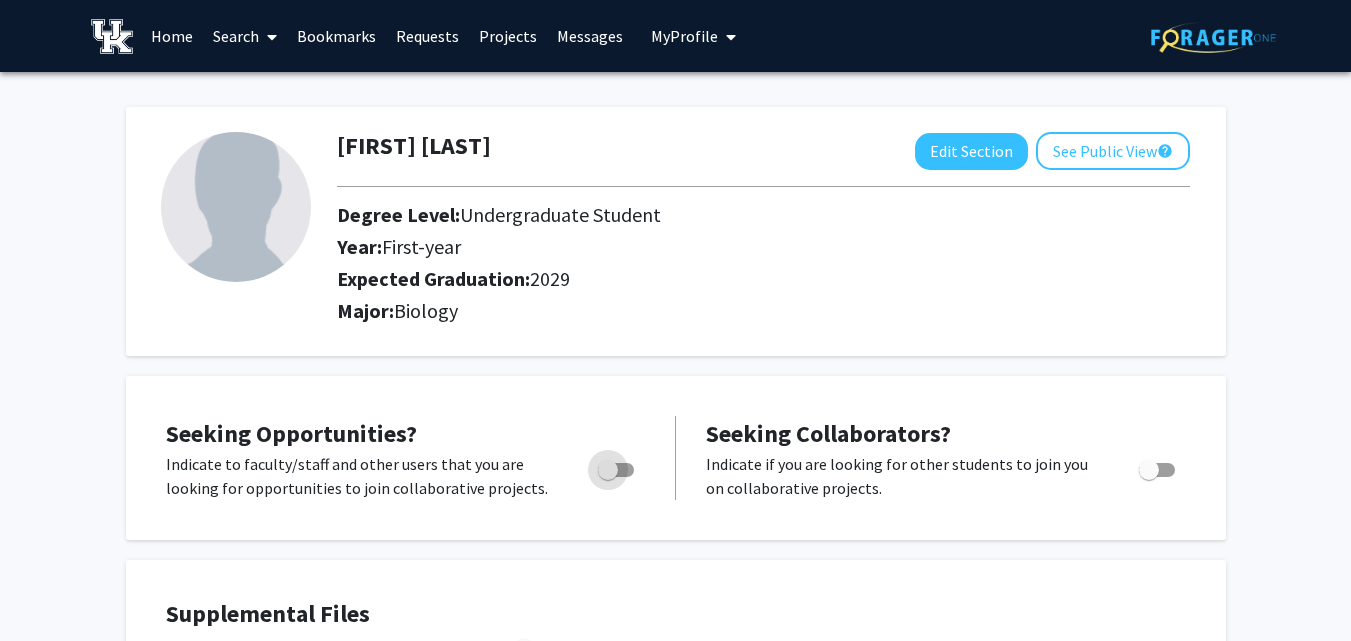 click at bounding box center (608, 470) 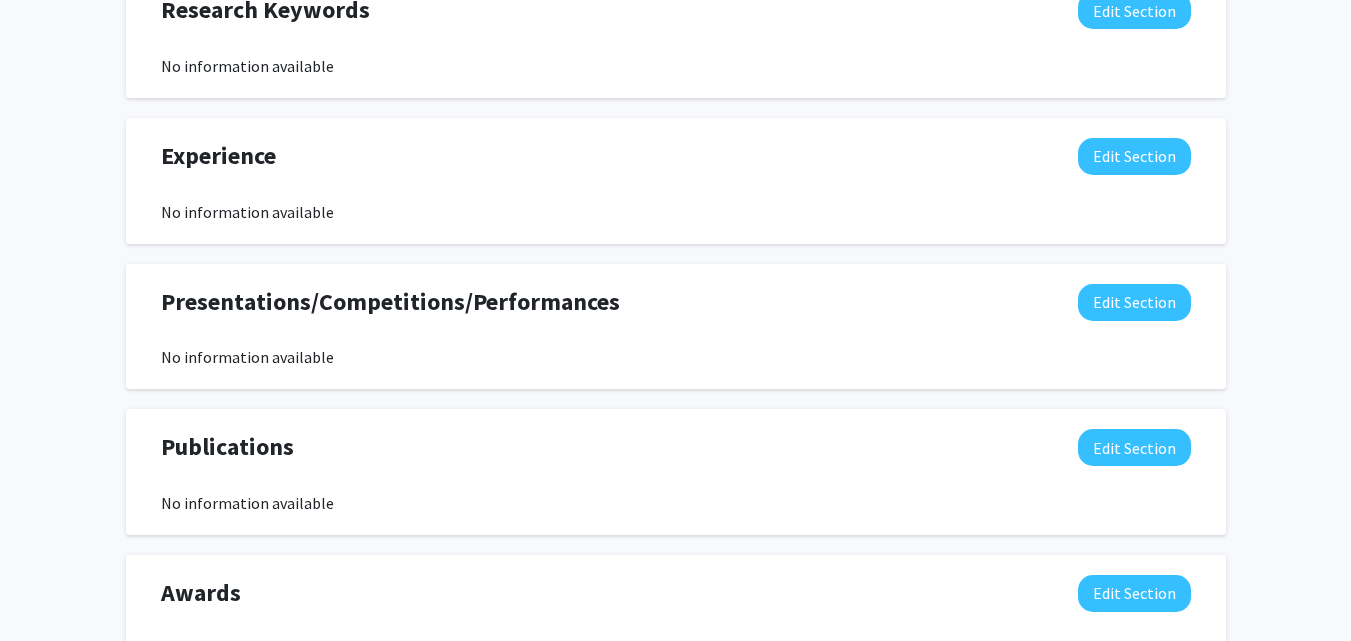 scroll, scrollTop: 1235, scrollLeft: 0, axis: vertical 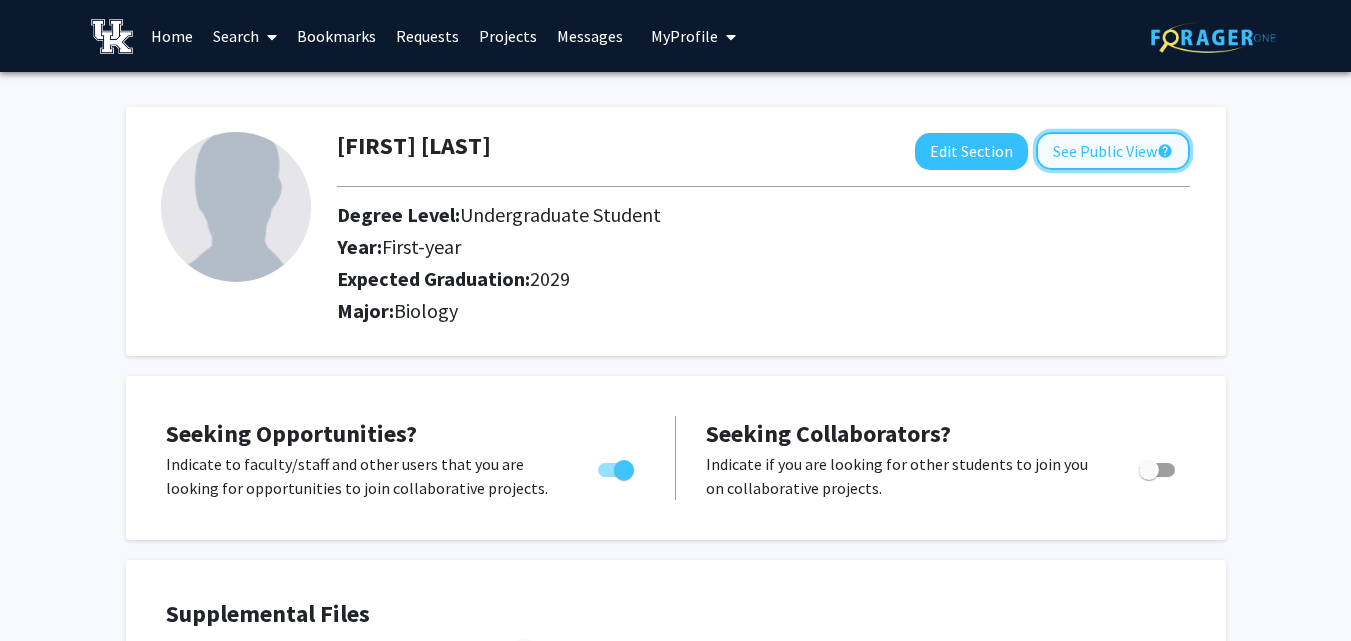 click on "See Public View  help" 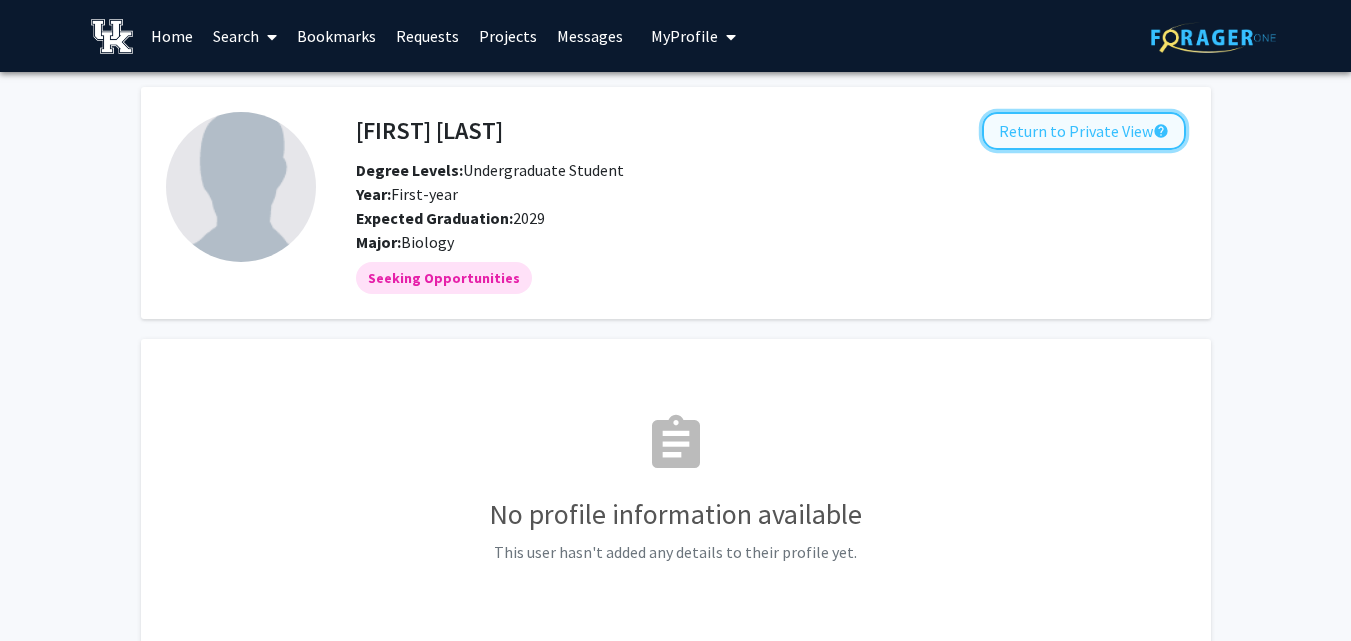 click on "Return to Private View  help" 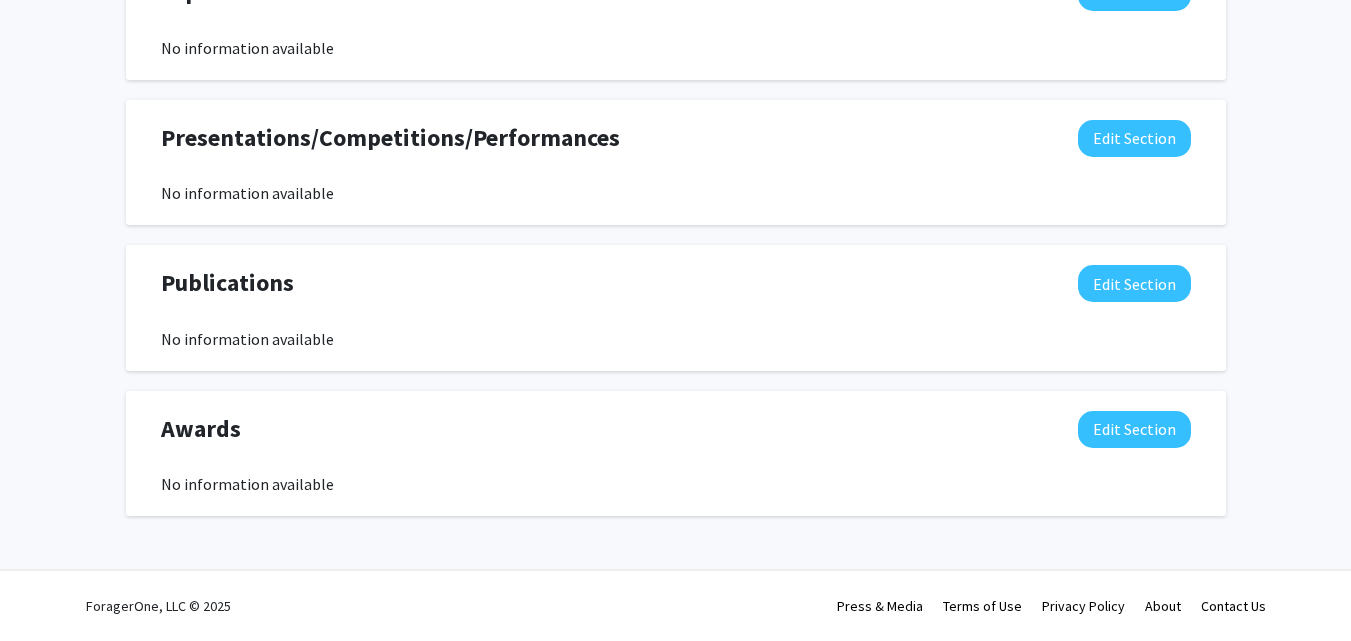 scroll, scrollTop: 0, scrollLeft: 0, axis: both 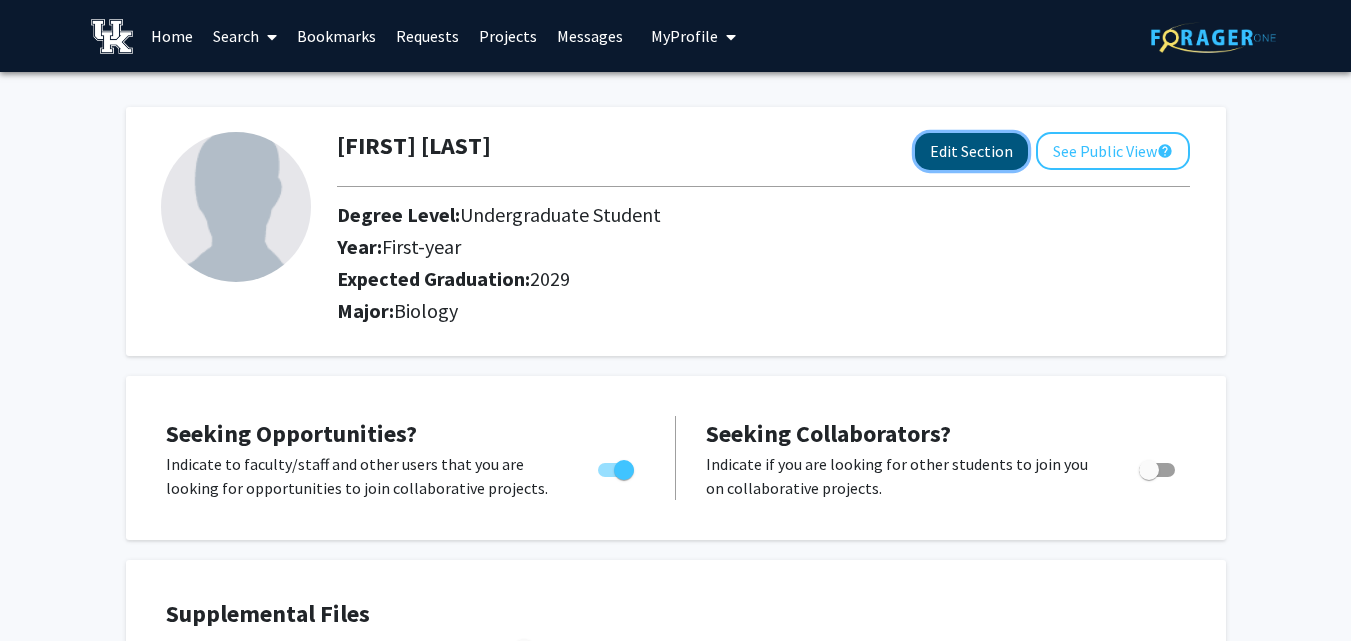 click on "Edit Section" 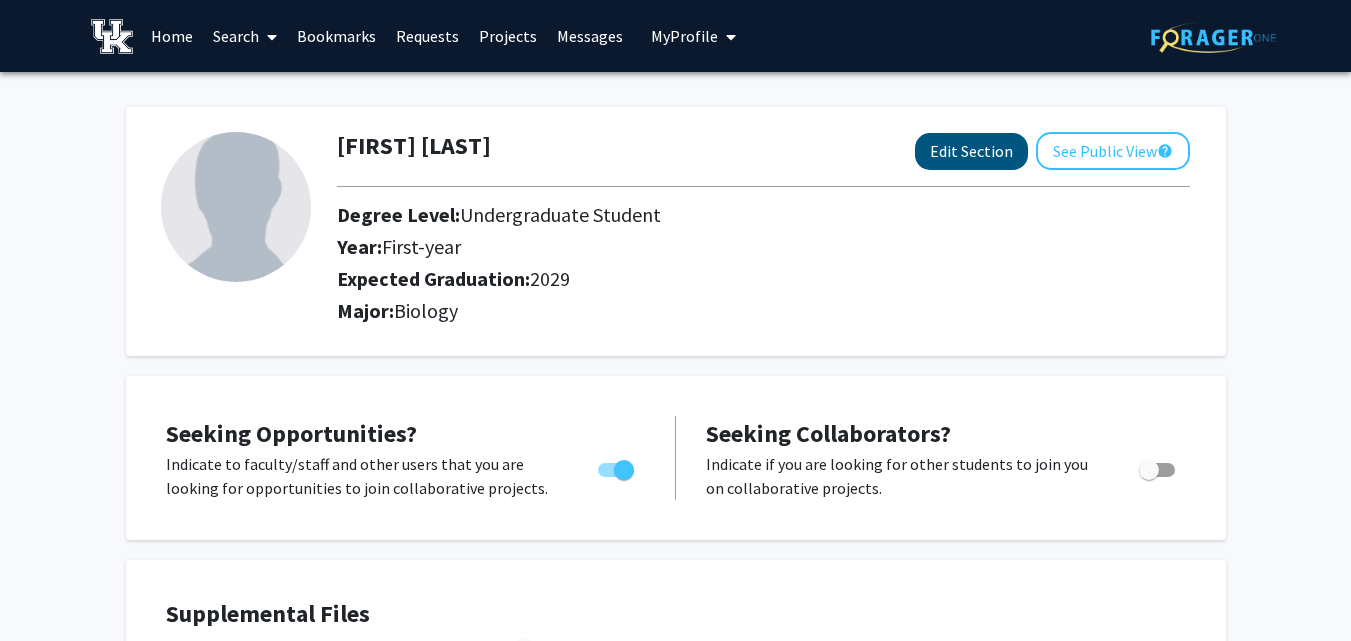 select on "first-year" 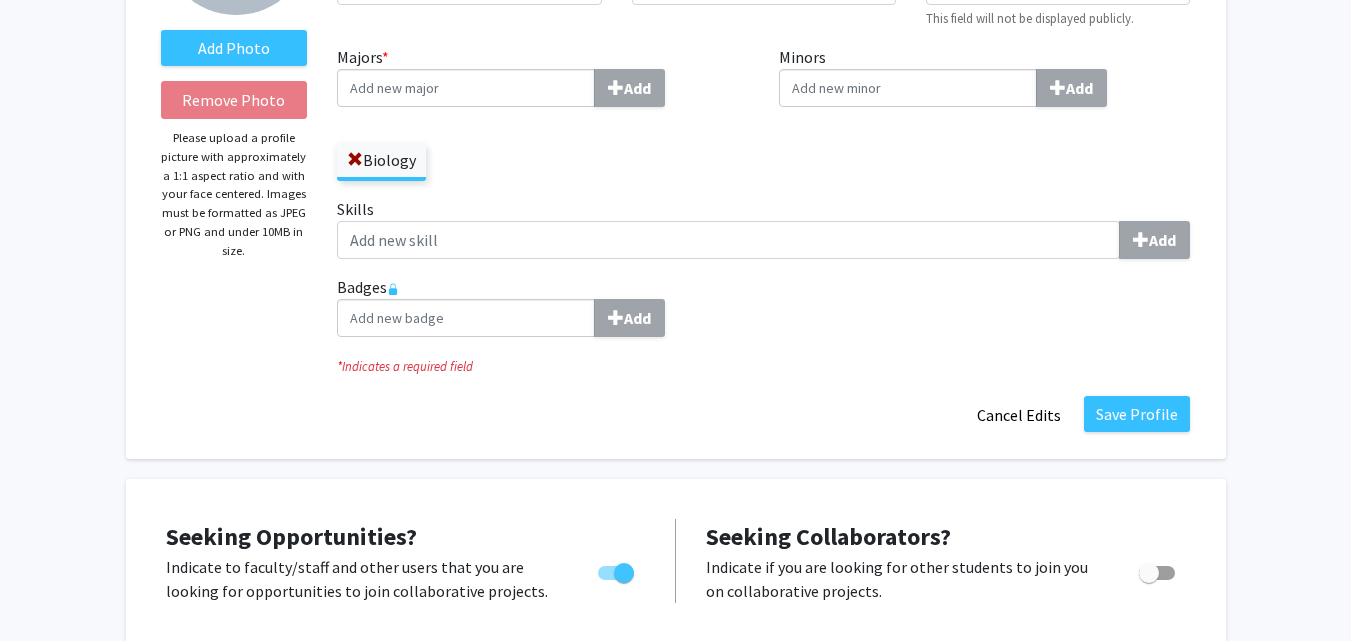 scroll, scrollTop: 344, scrollLeft: 0, axis: vertical 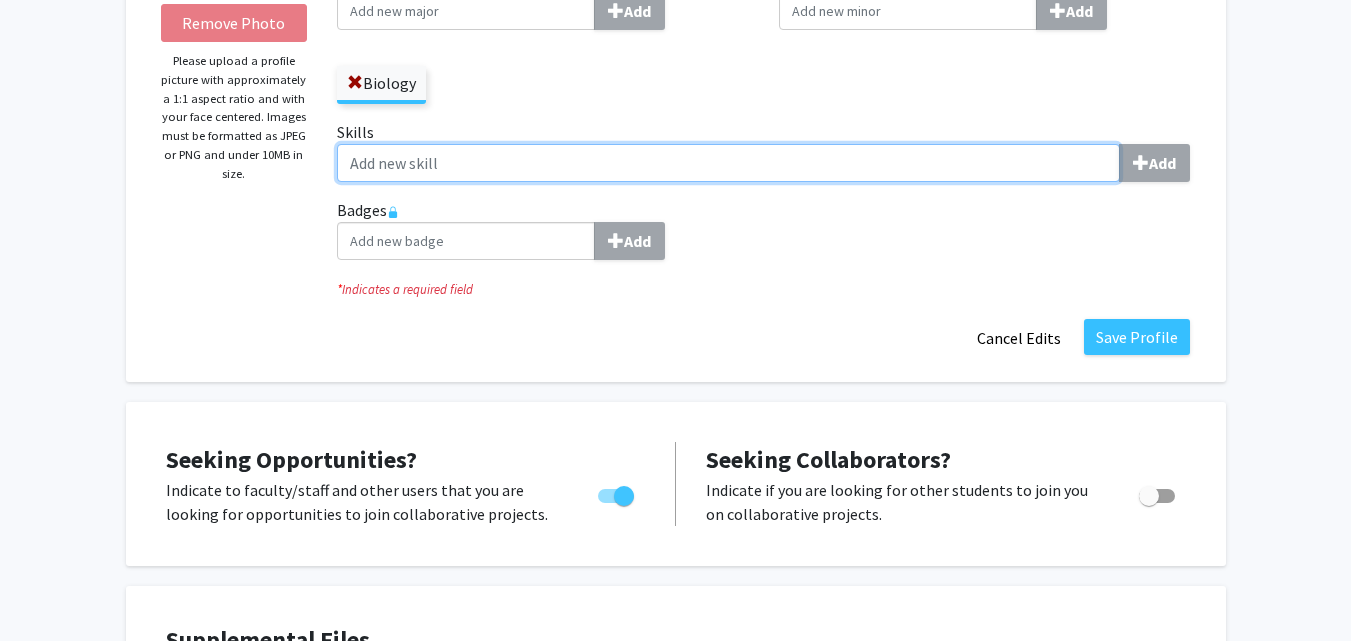 click on "Skills  Add" 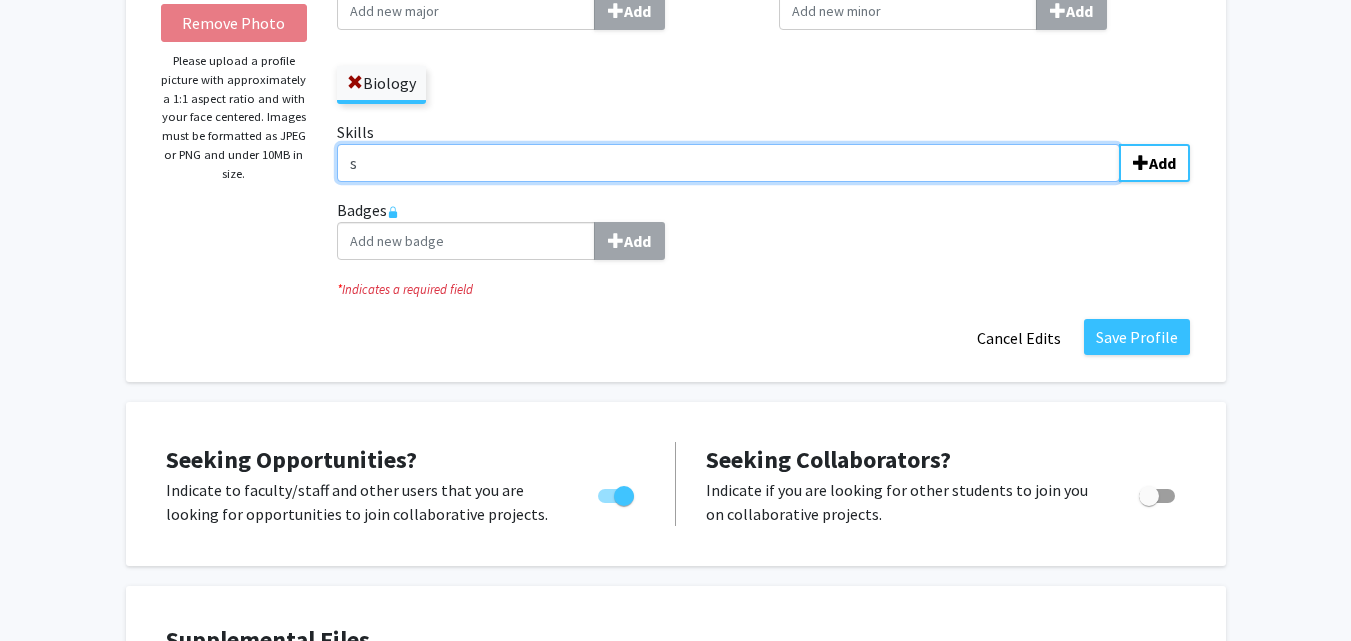 type 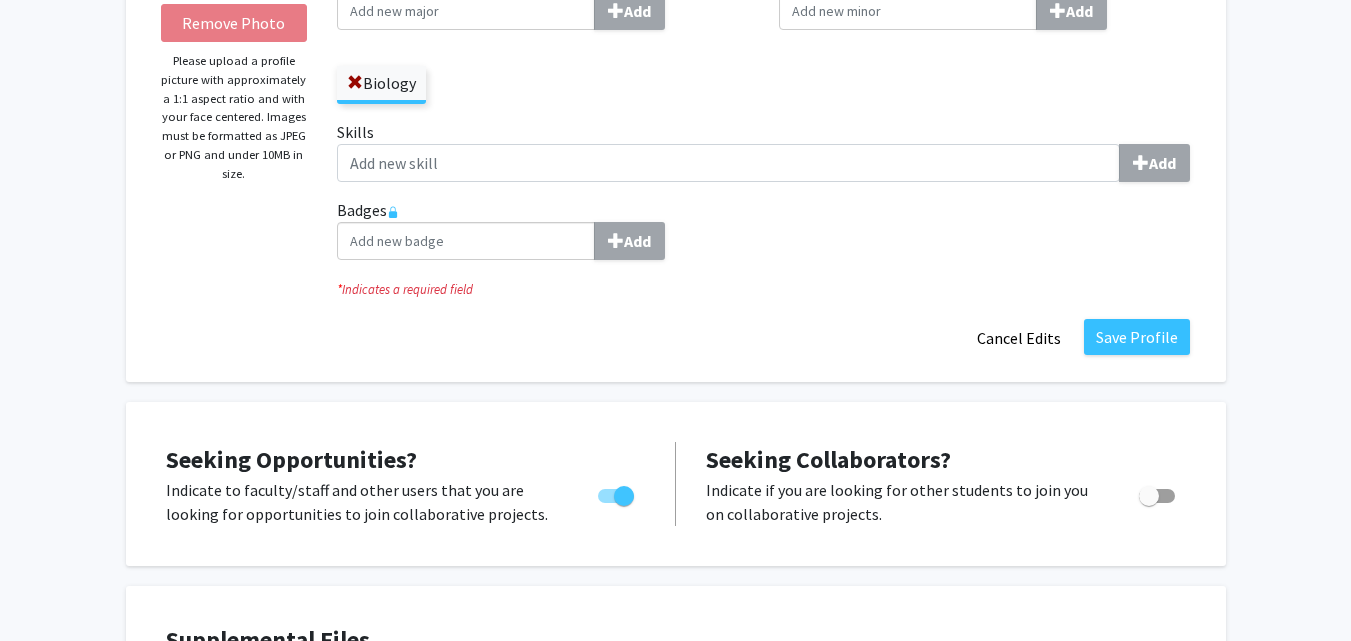 click on "First Name * required [FIRST] Last Name * required [LAST] Degree Level * required Undergraduate Student Year * required --- First-year Sophomore Junior Senior Postbaccalaureate Certificate Expected Graduation * required --- 2018 2019 2020 2021 2022 2023 2024 2025 2026 2027 2028 2029 2030 2031 GPA required This field will not be displayed publicly. Majors * Add Biology Minors Add Skills Add Badges Add * Indicates a required field Save Profile Cancel Edits" 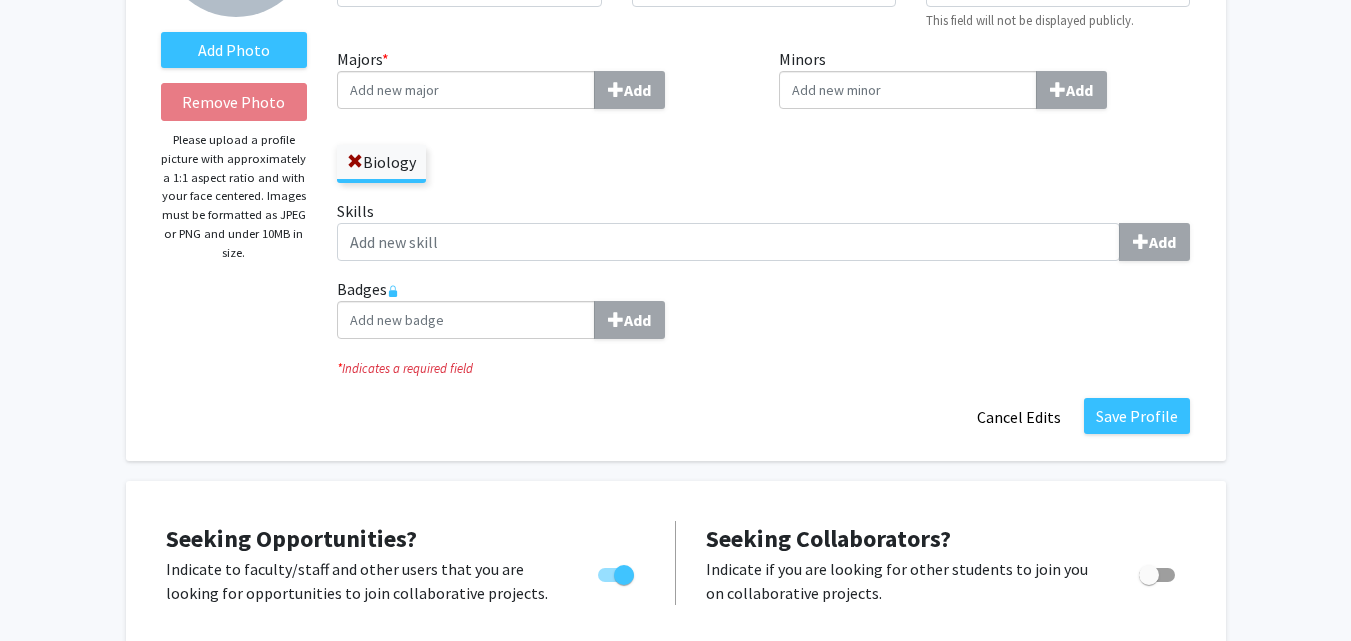 scroll, scrollTop: 261, scrollLeft: 0, axis: vertical 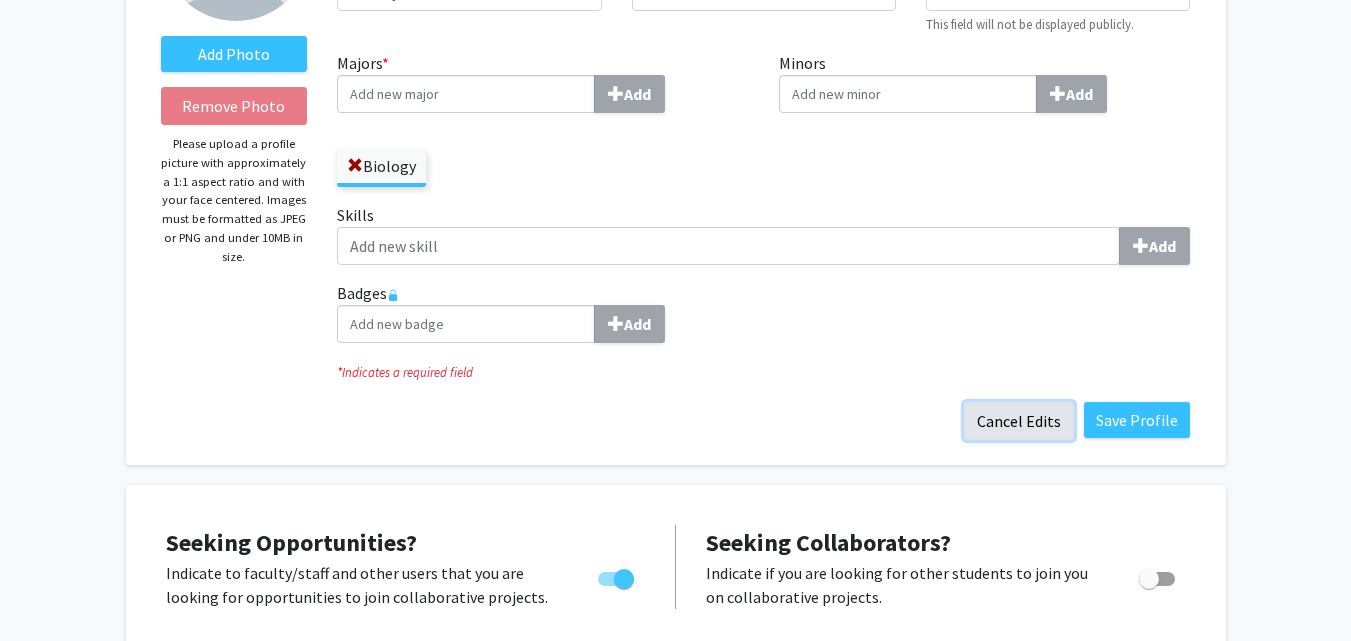 click on "Cancel Edits" 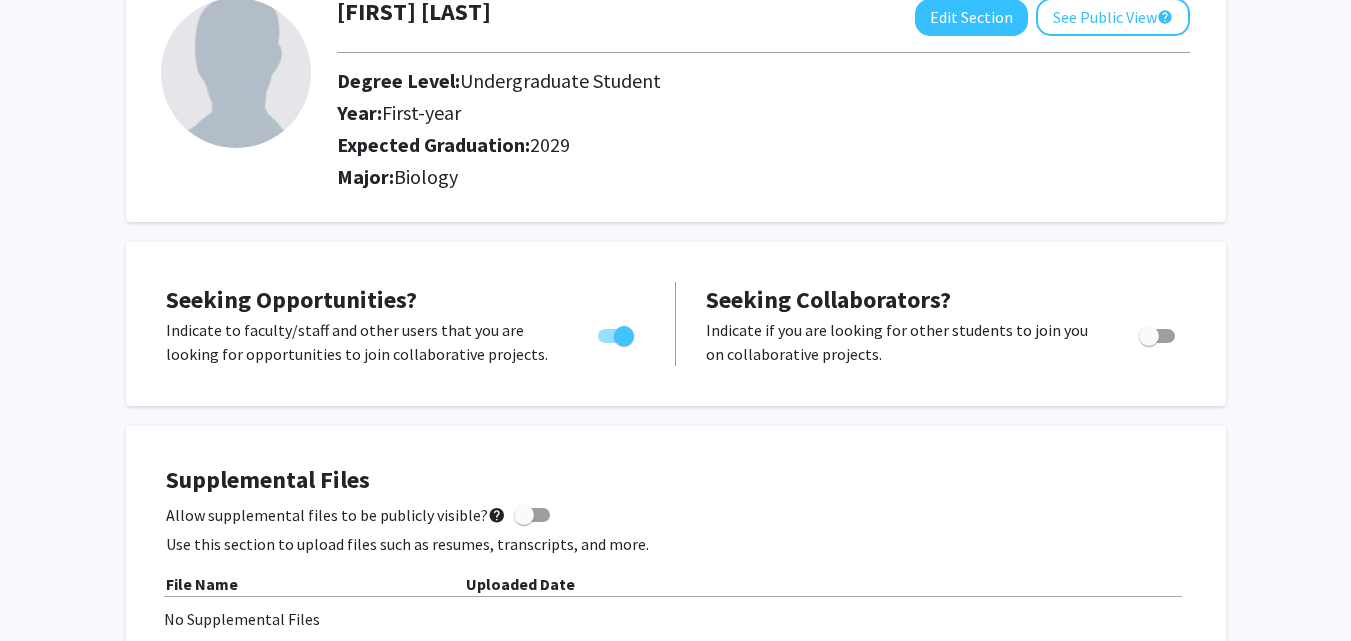 scroll, scrollTop: 0, scrollLeft: 0, axis: both 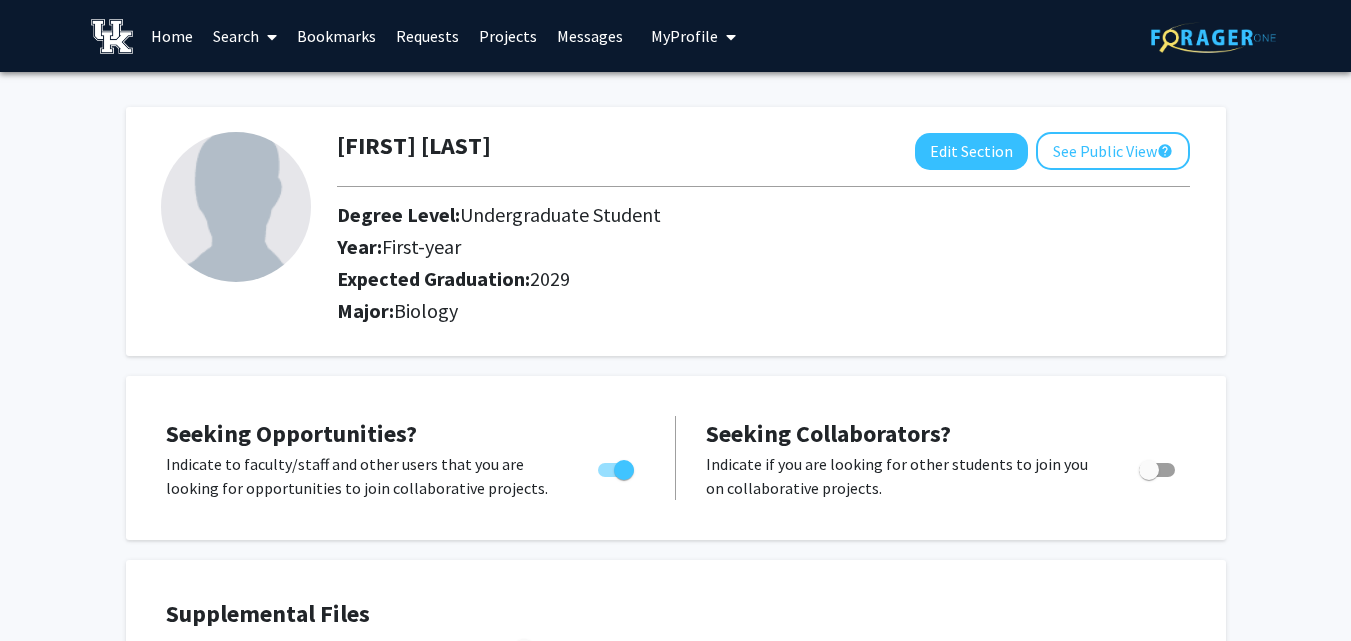 click on "Home" at bounding box center (172, 36) 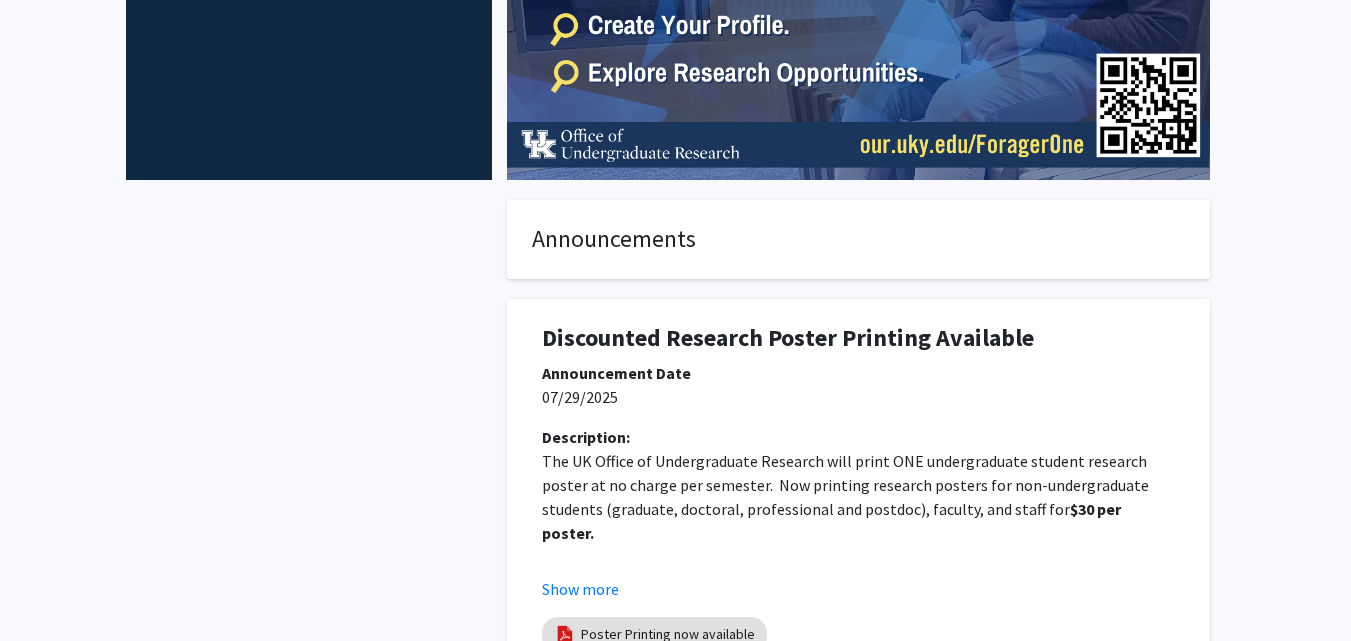 scroll, scrollTop: 0, scrollLeft: 0, axis: both 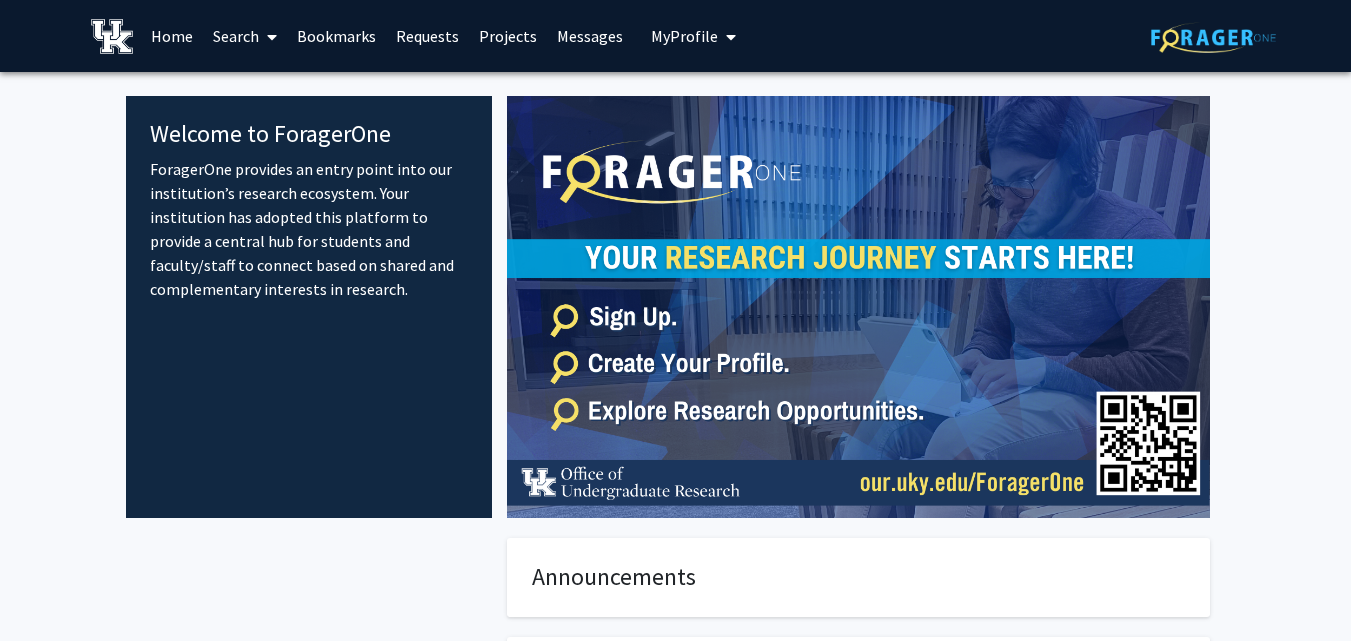 click 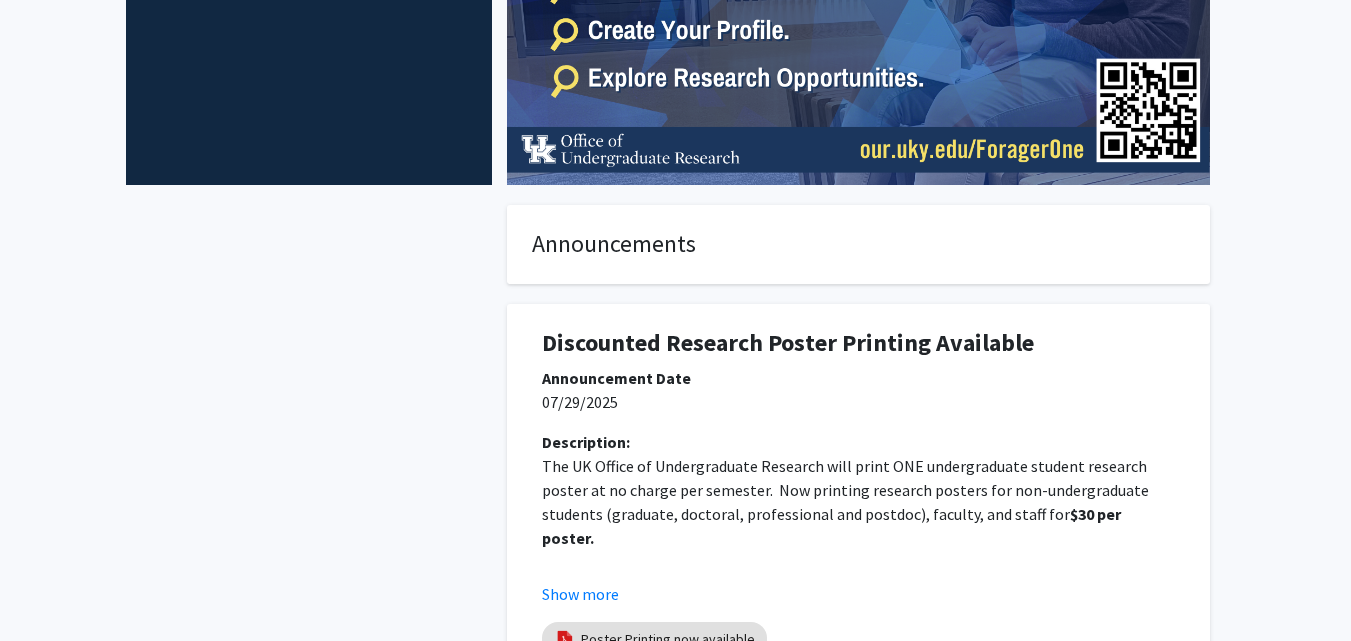 scroll, scrollTop: 667, scrollLeft: 0, axis: vertical 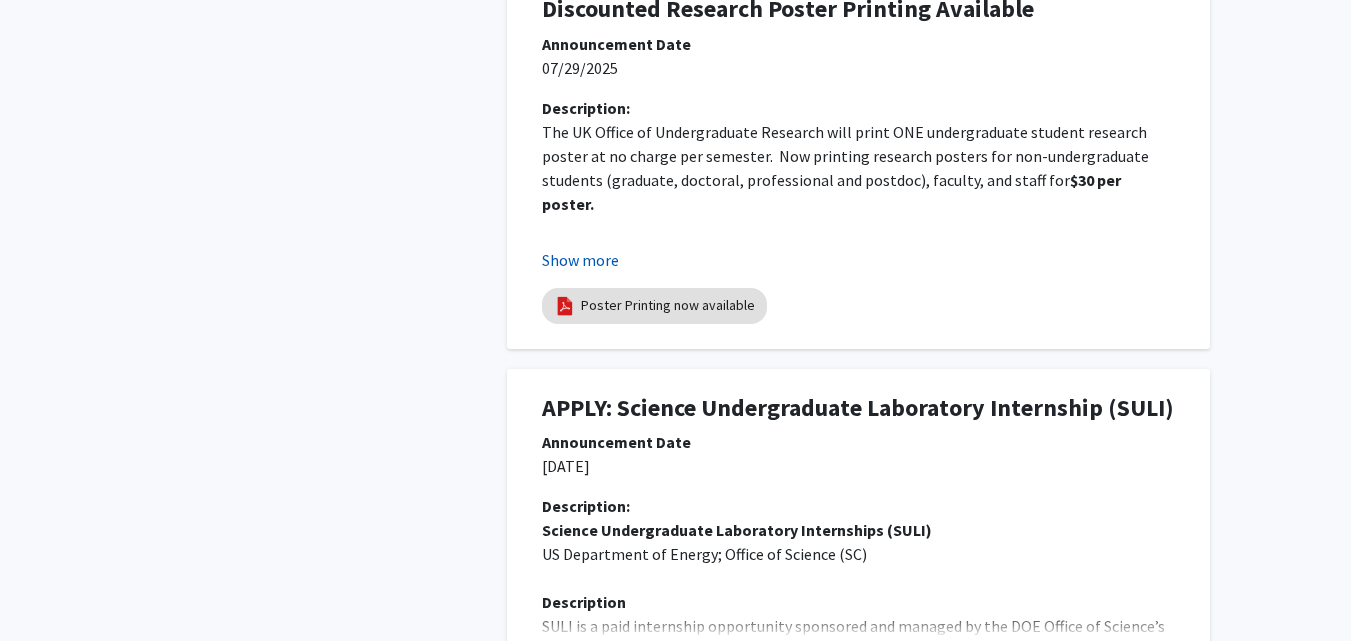 click on "Show more" 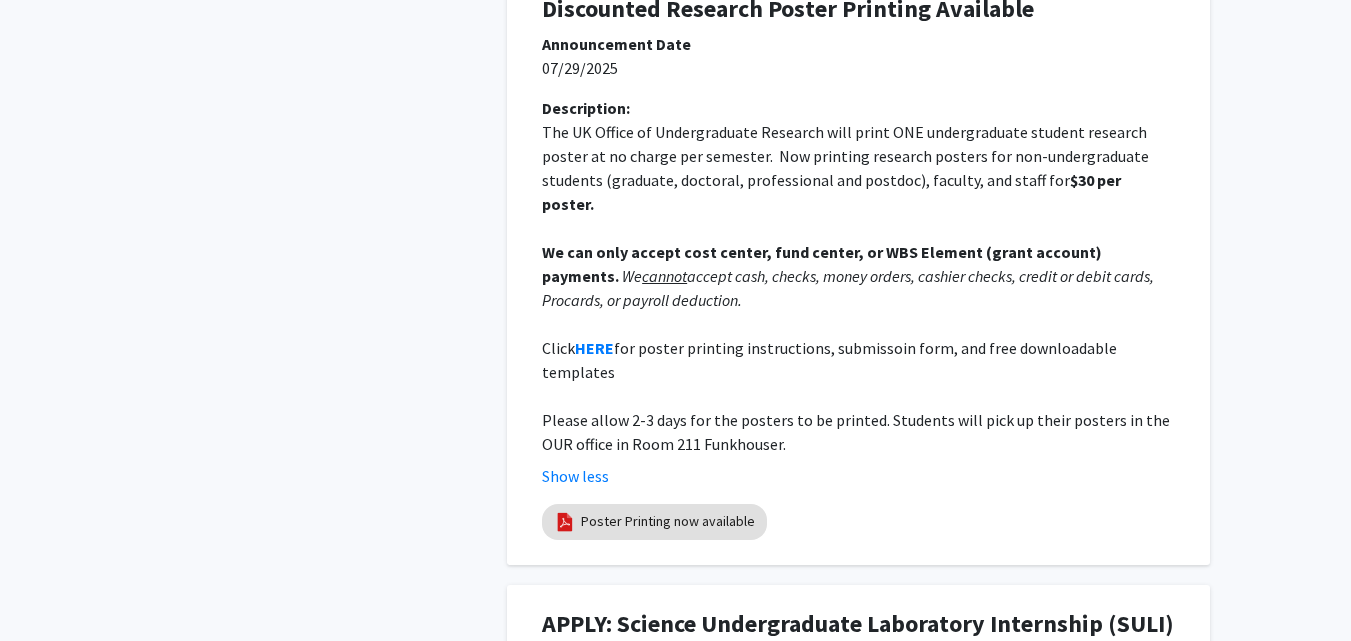 scroll, scrollTop: 0, scrollLeft: 0, axis: both 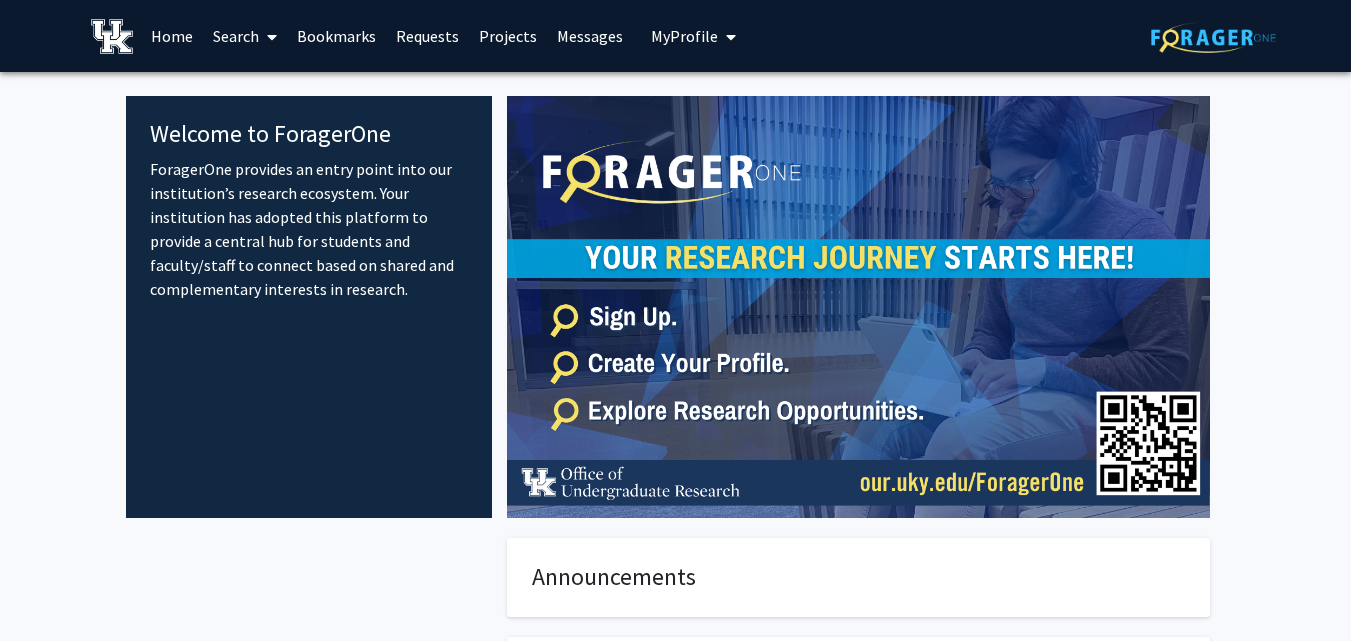 click on "Search" at bounding box center [245, 36] 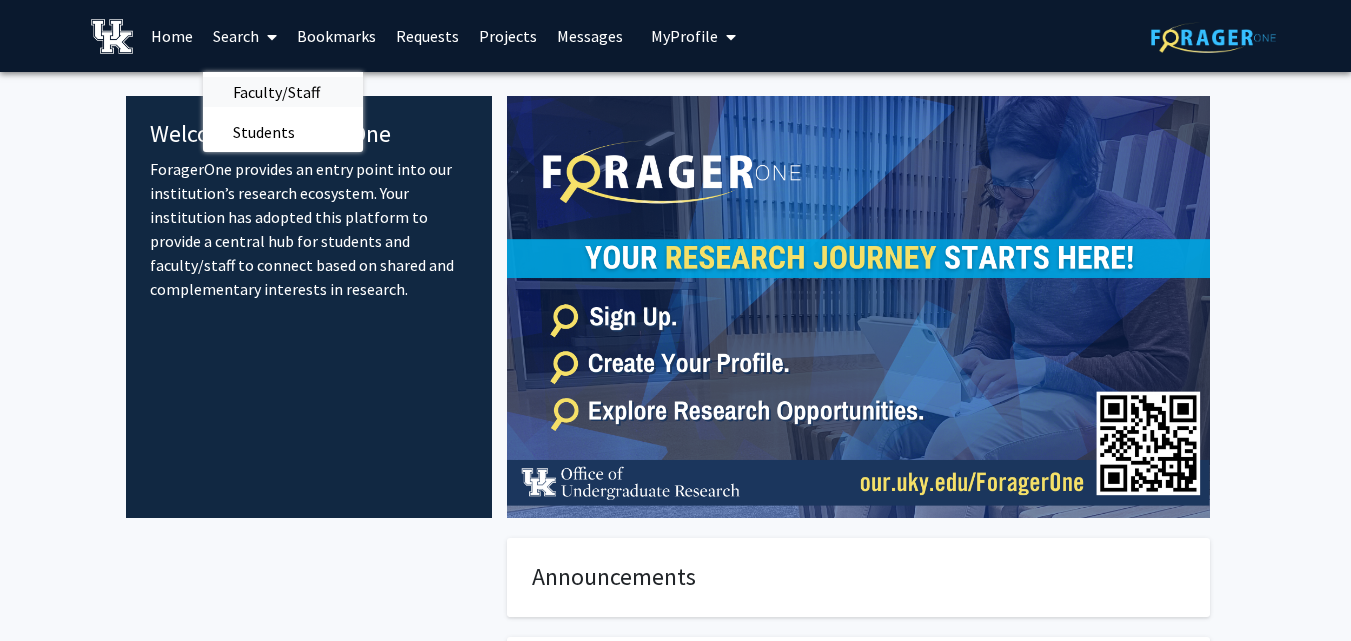 click on "Faculty/Staff" at bounding box center (276, 92) 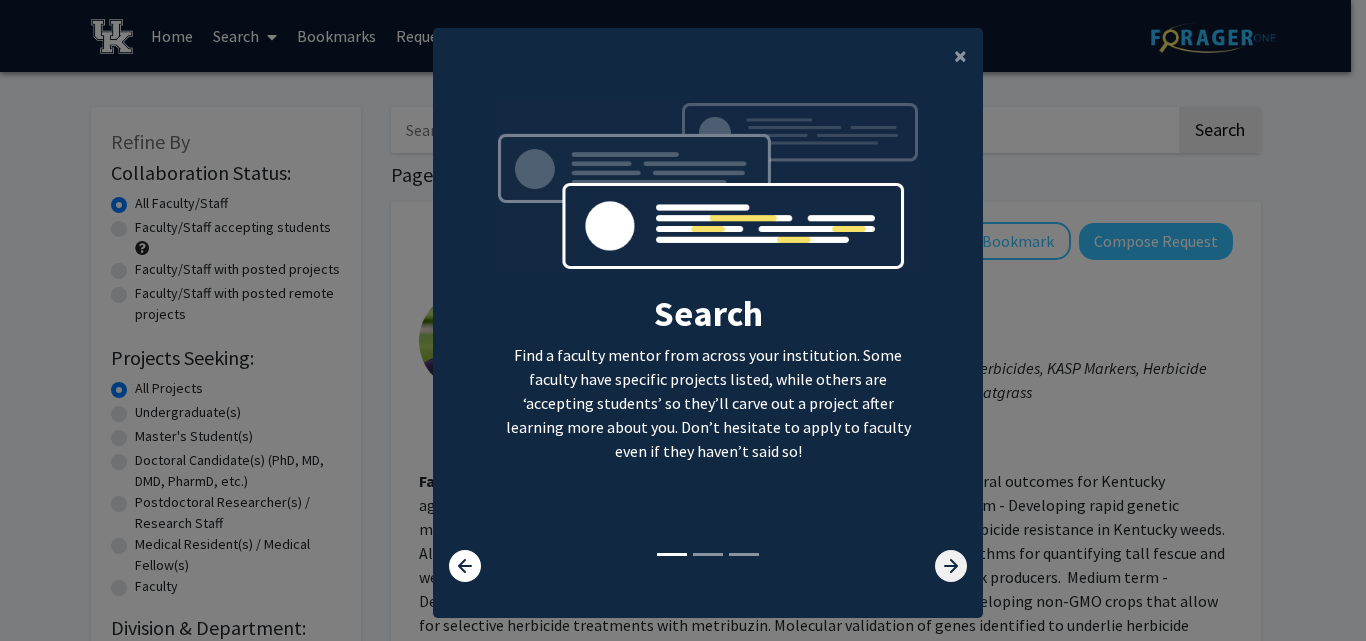 click 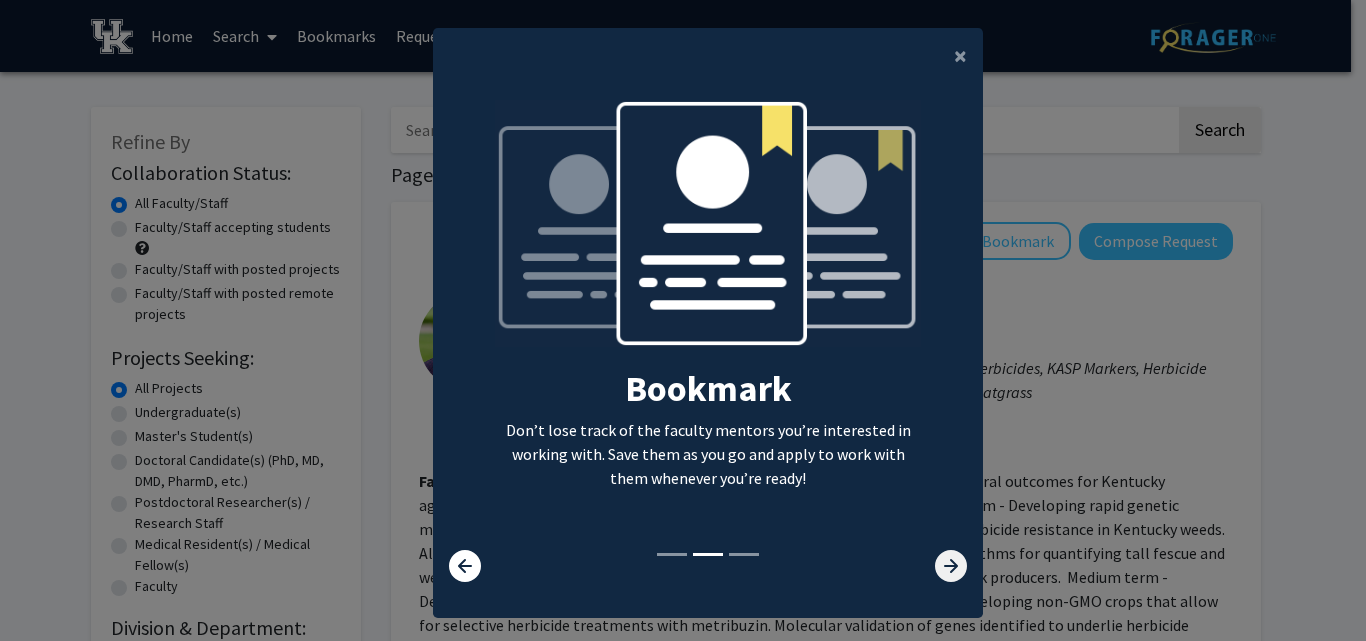click 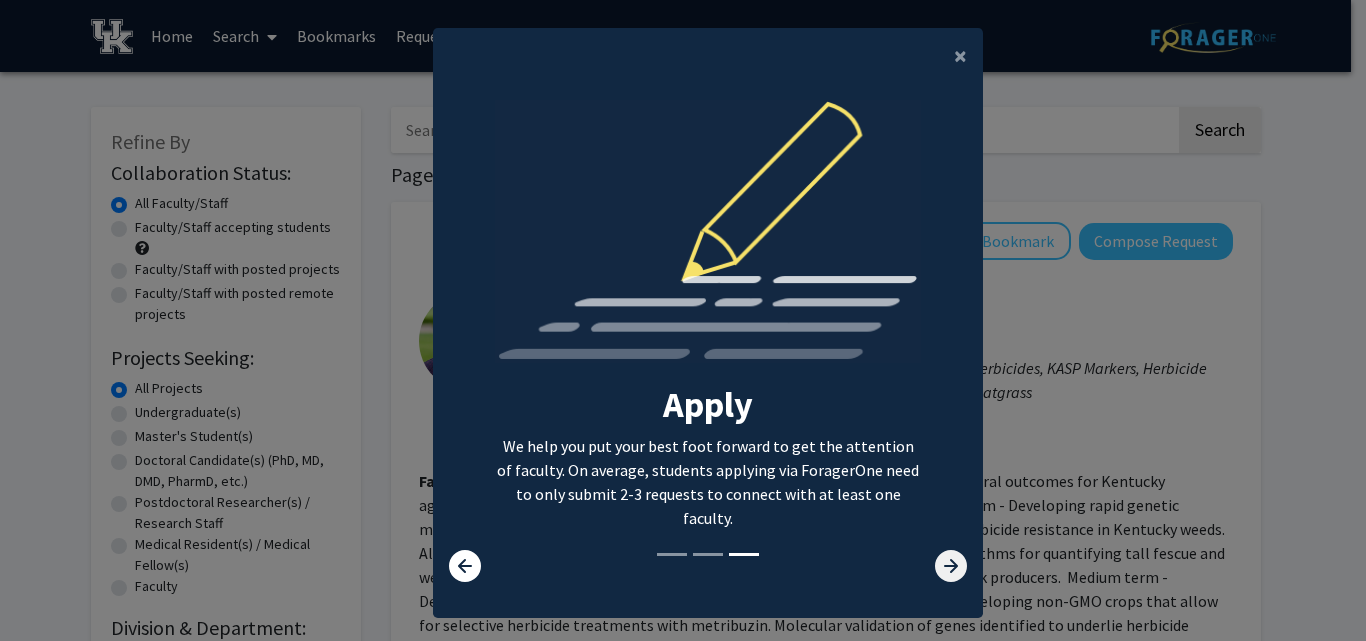 click 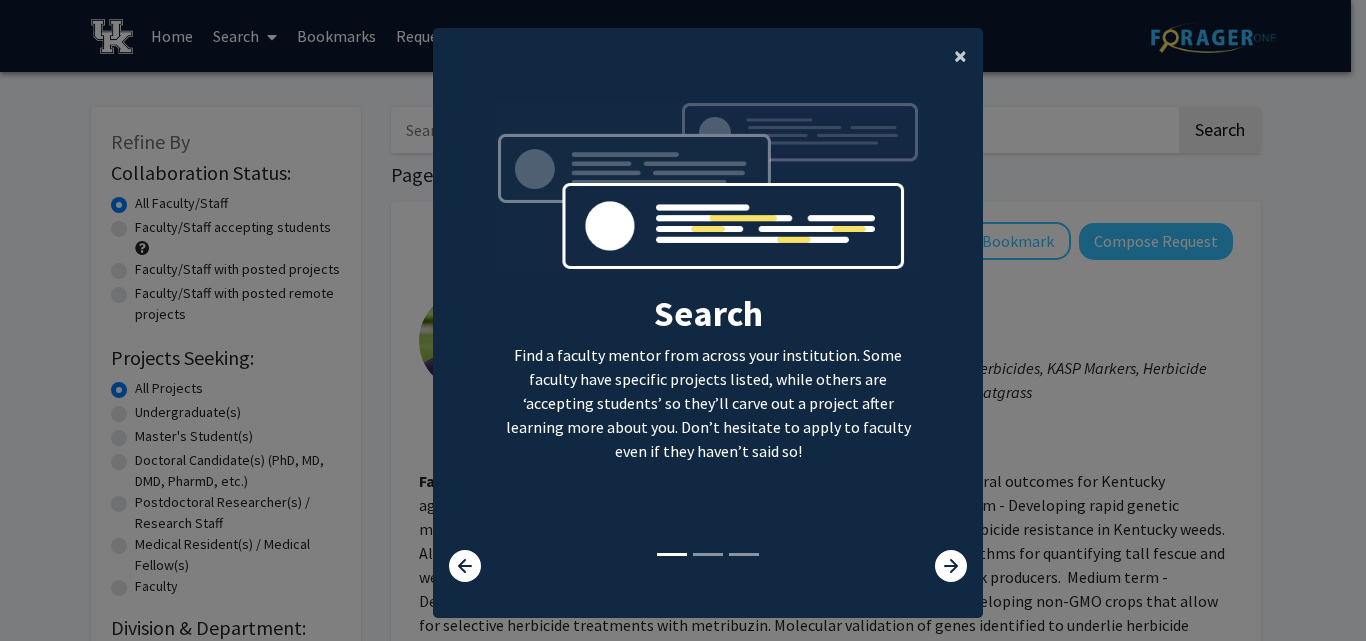click on "×" 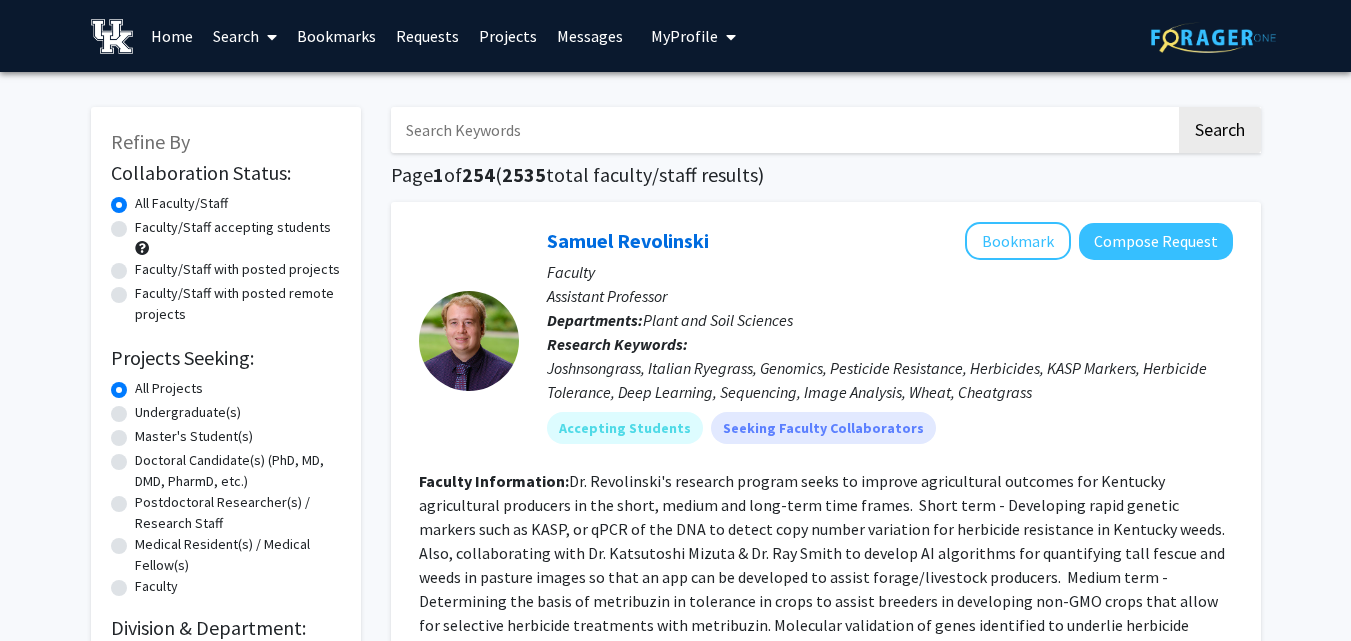 click on "Undergraduate(s)" 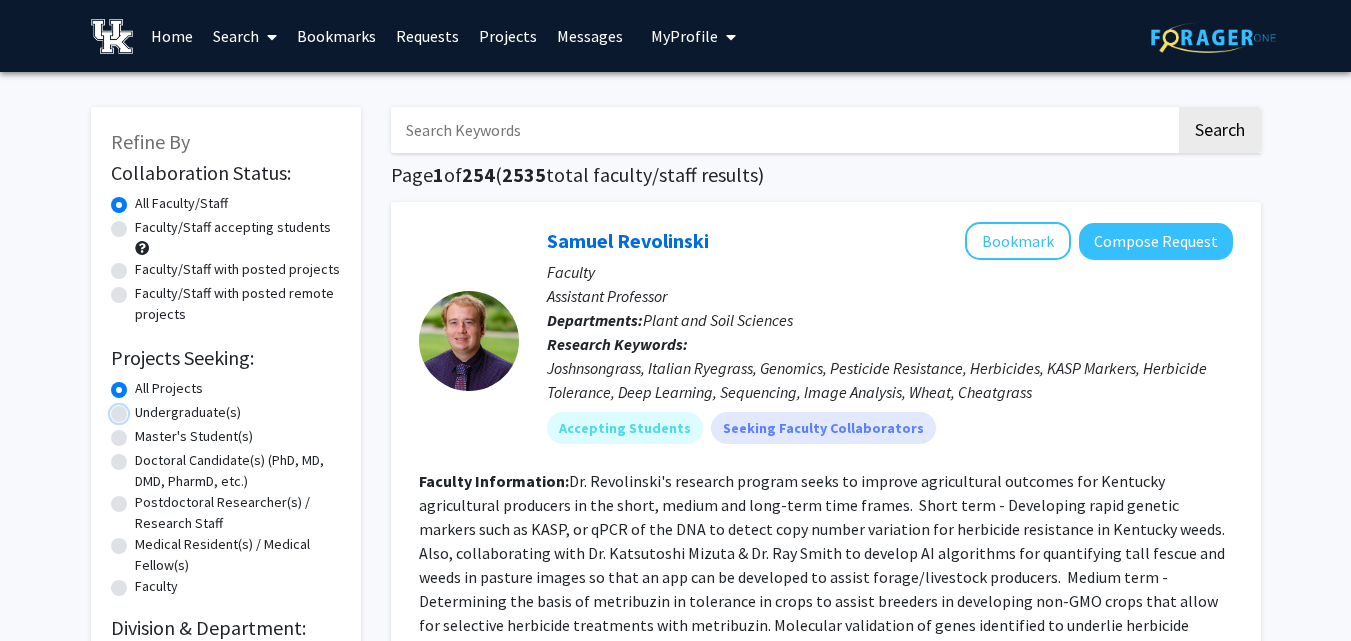 click on "Undergraduate(s)" at bounding box center (141, 408) 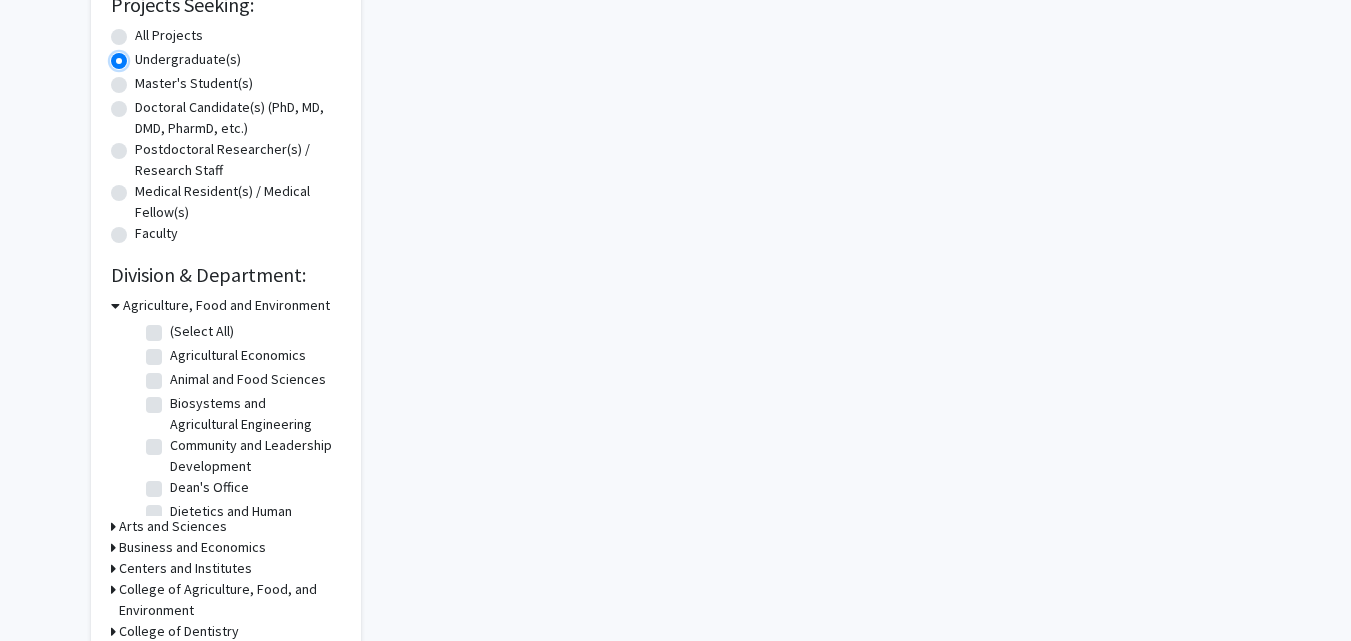 scroll, scrollTop: 422, scrollLeft: 0, axis: vertical 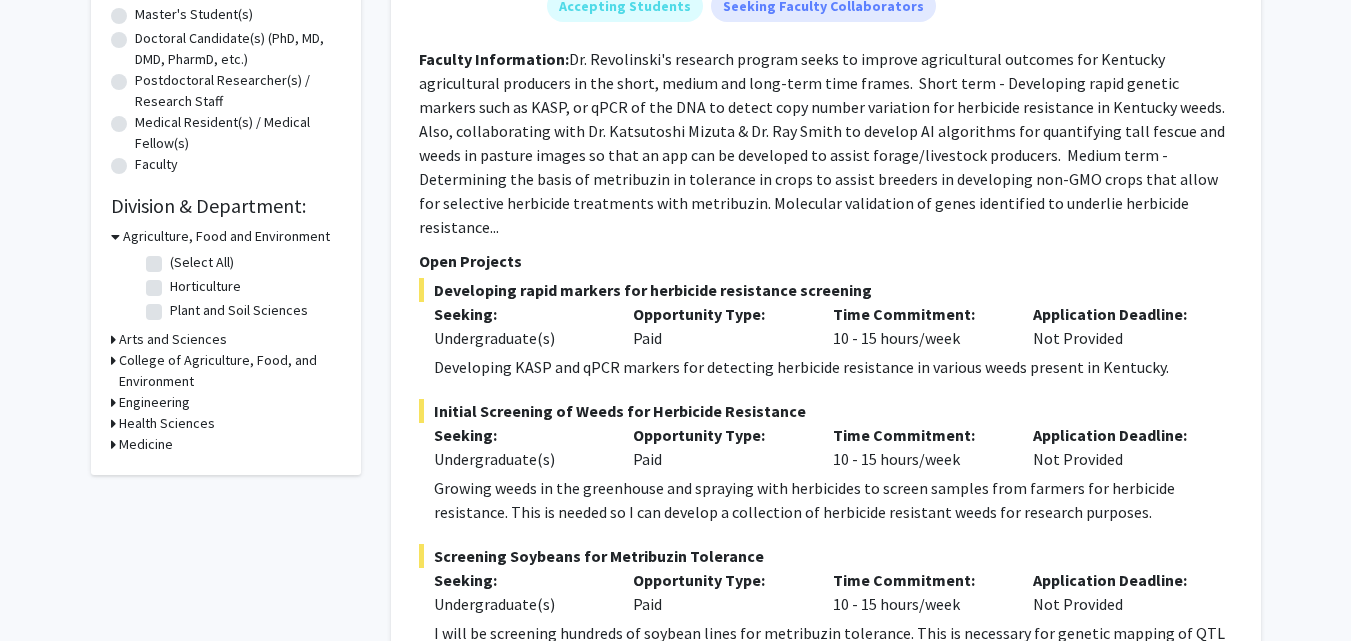 click on "Agriculture, Food and Environment" at bounding box center [226, 236] 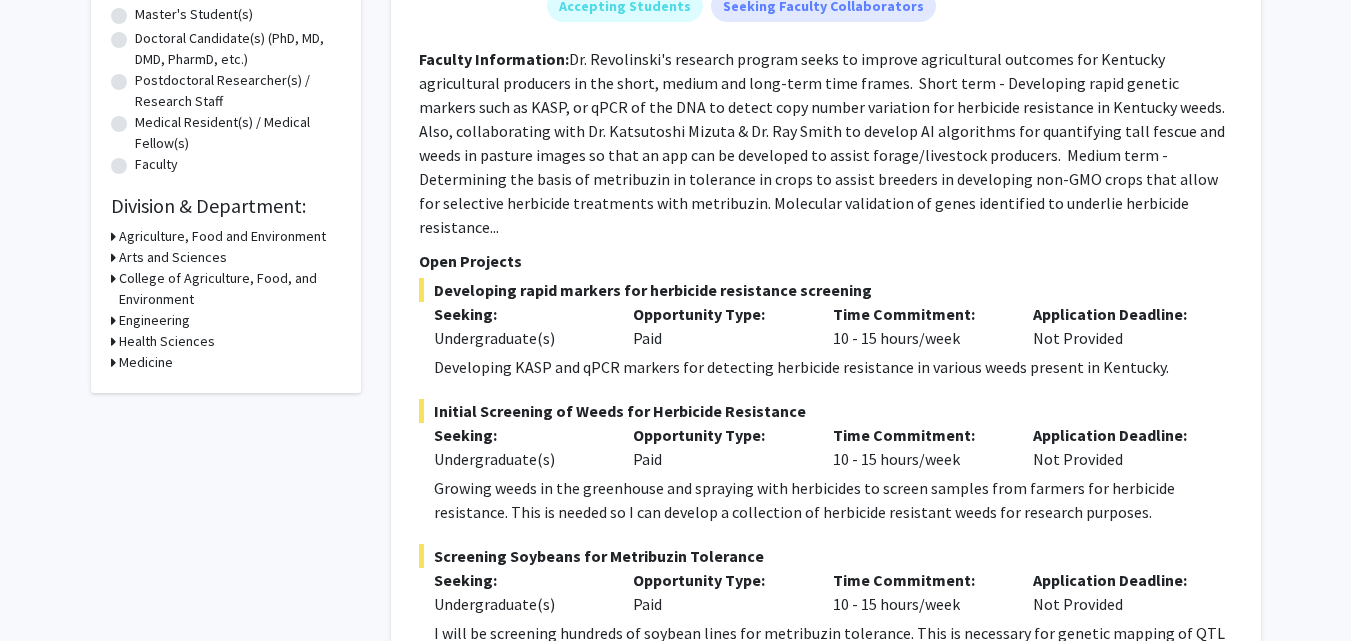click on "Arts and Sciences" at bounding box center [173, 257] 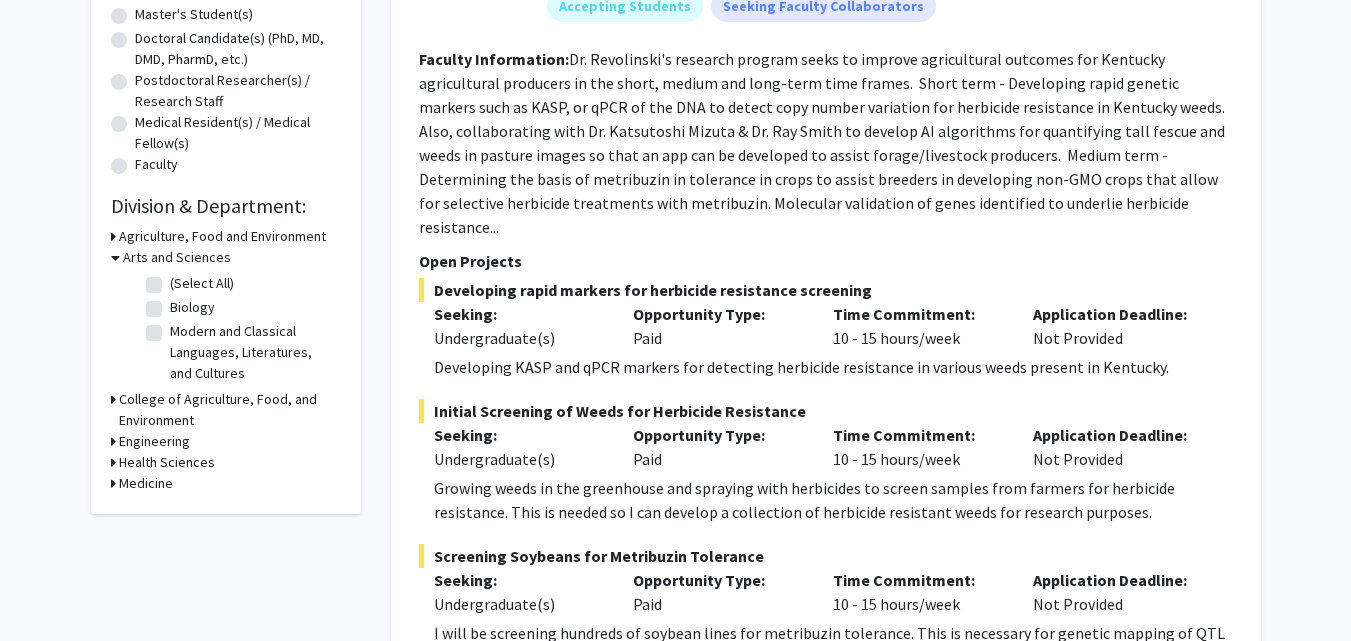 click on "Biology" 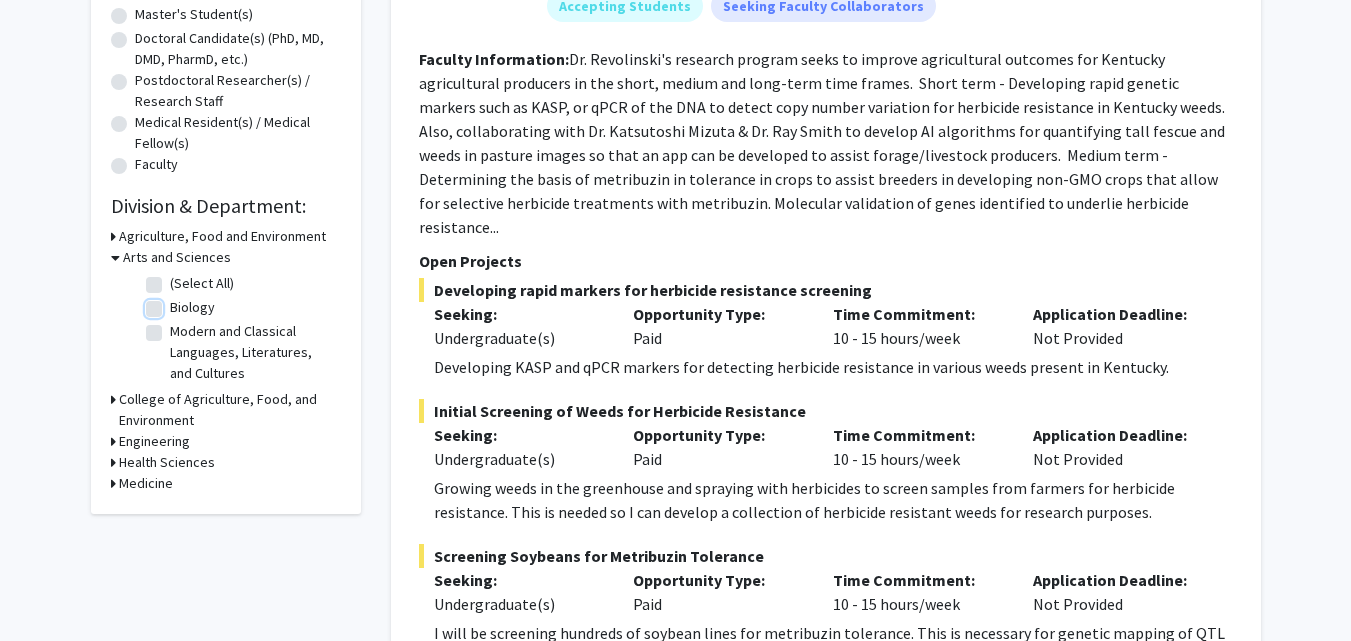 click on "Biology" at bounding box center (176, 303) 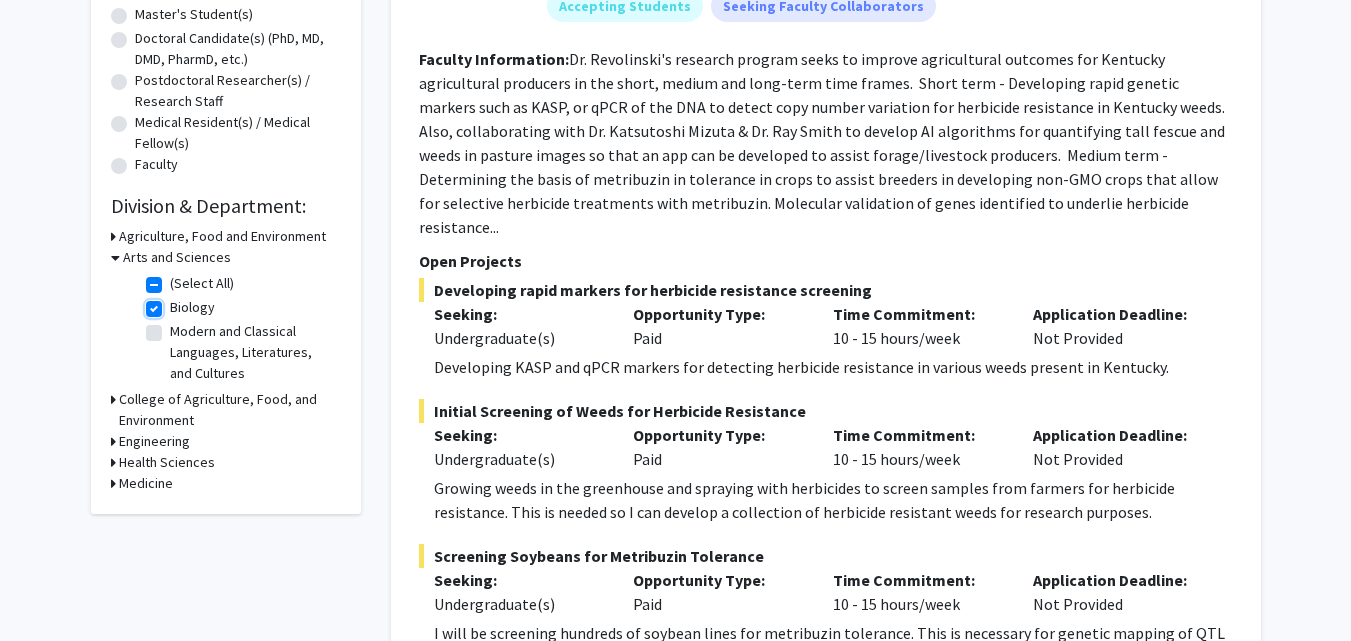 checkbox on "true" 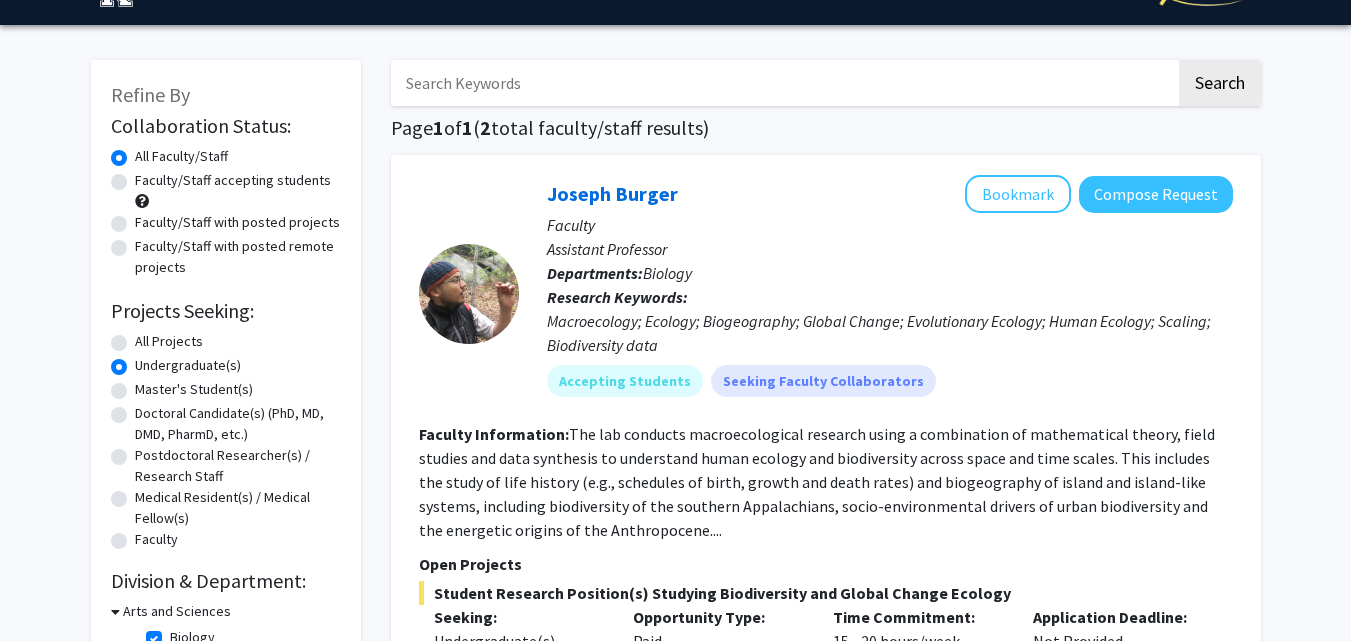 scroll, scrollTop: 0, scrollLeft: 0, axis: both 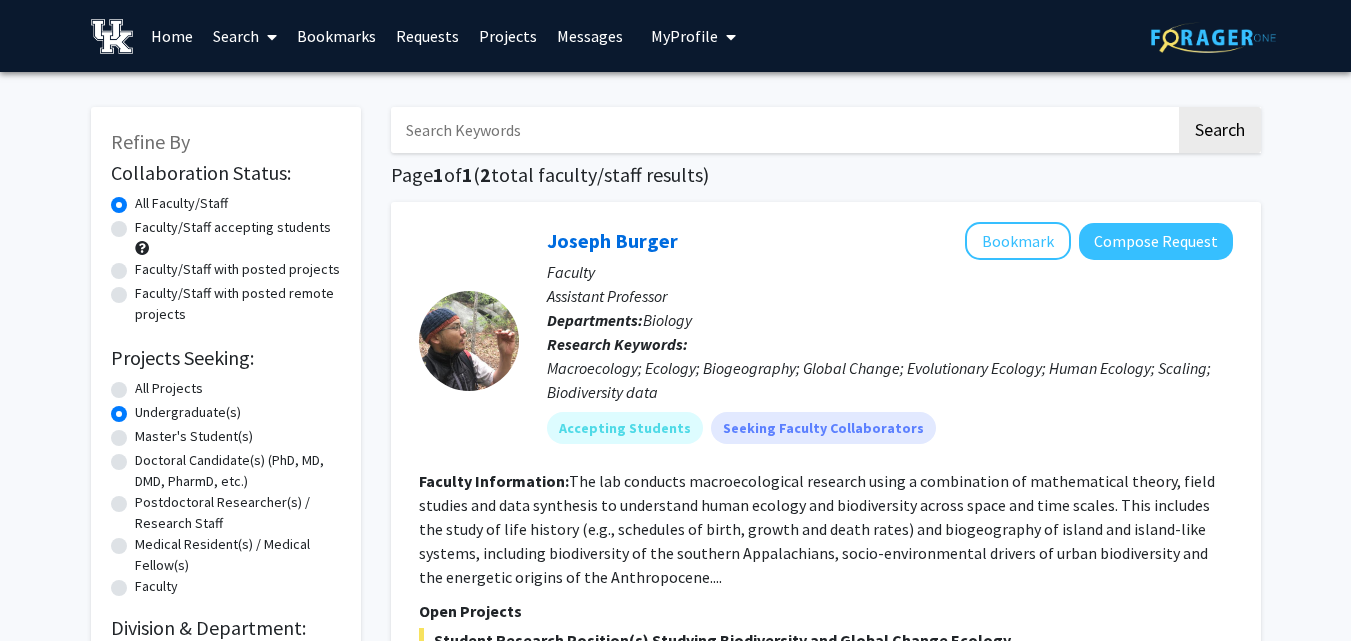 click on "Faculty/Staff accepting students" 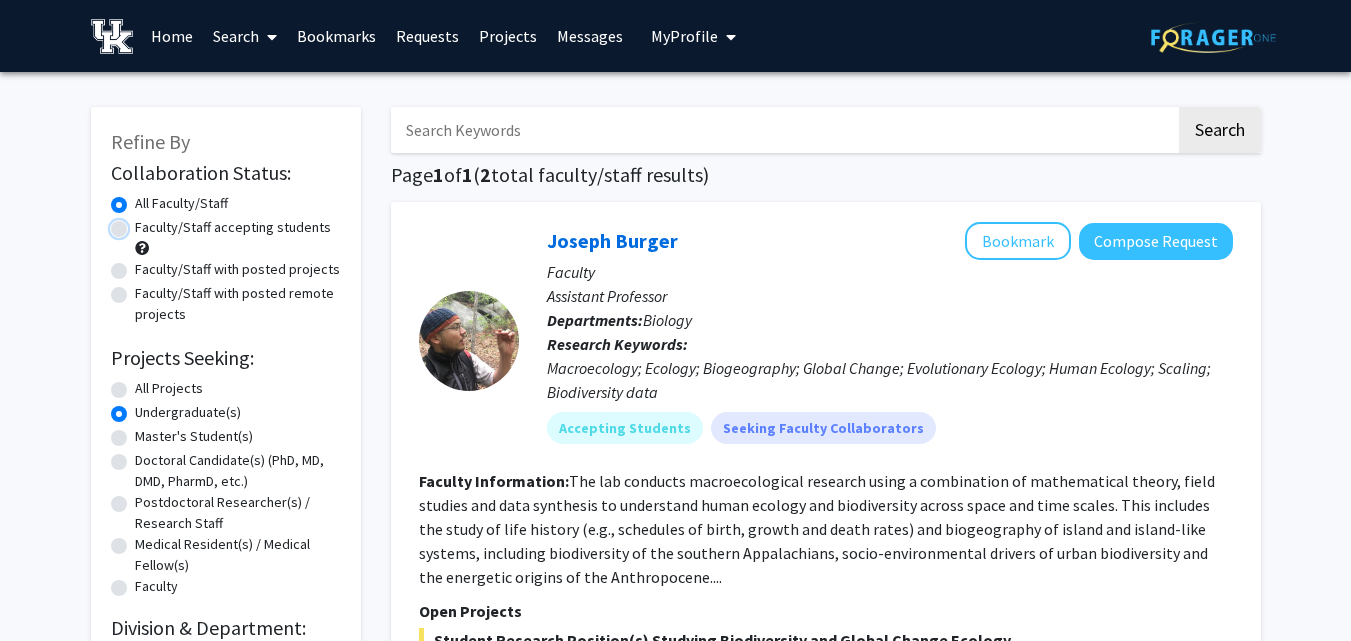 click on "Faculty/Staff accepting students" at bounding box center [141, 223] 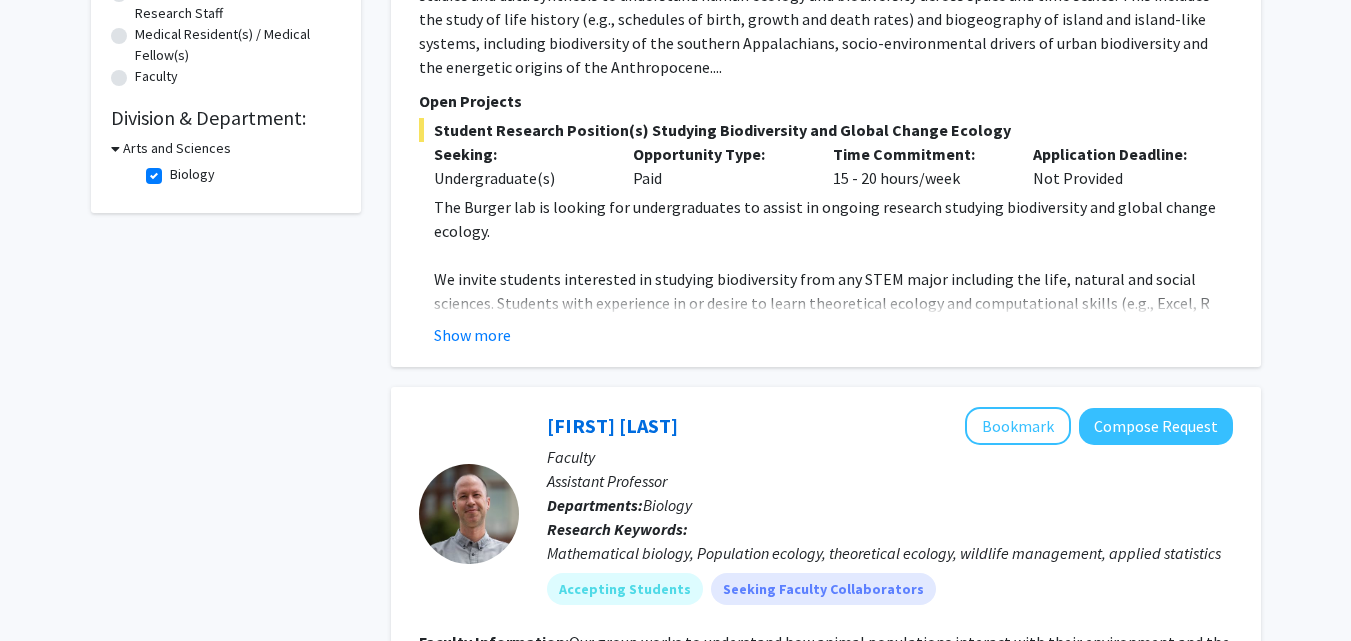 scroll, scrollTop: 511, scrollLeft: 0, axis: vertical 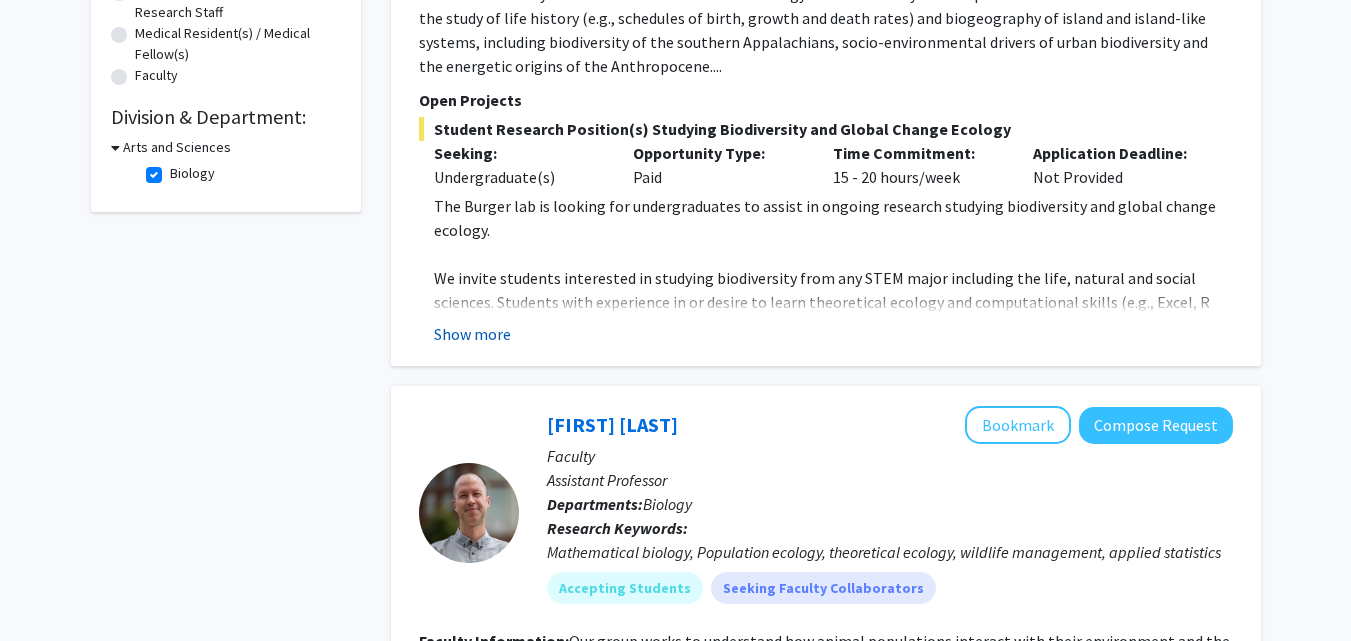 click on "Show more" 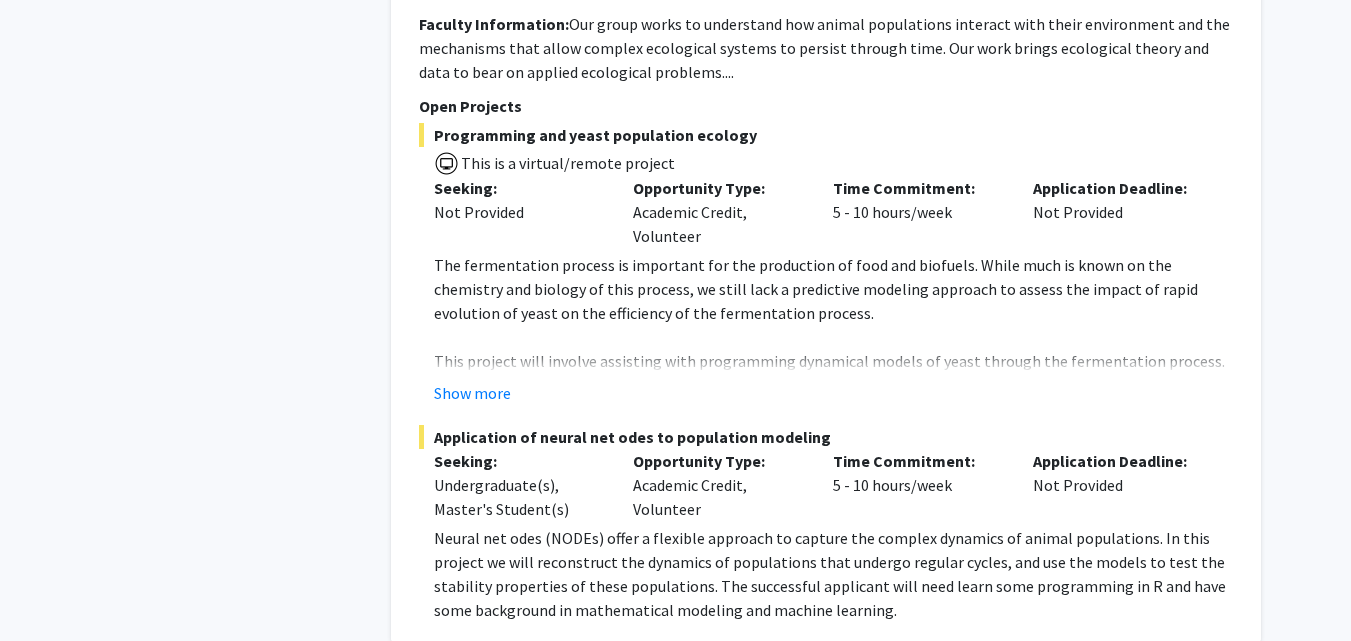 scroll, scrollTop: 1302, scrollLeft: 0, axis: vertical 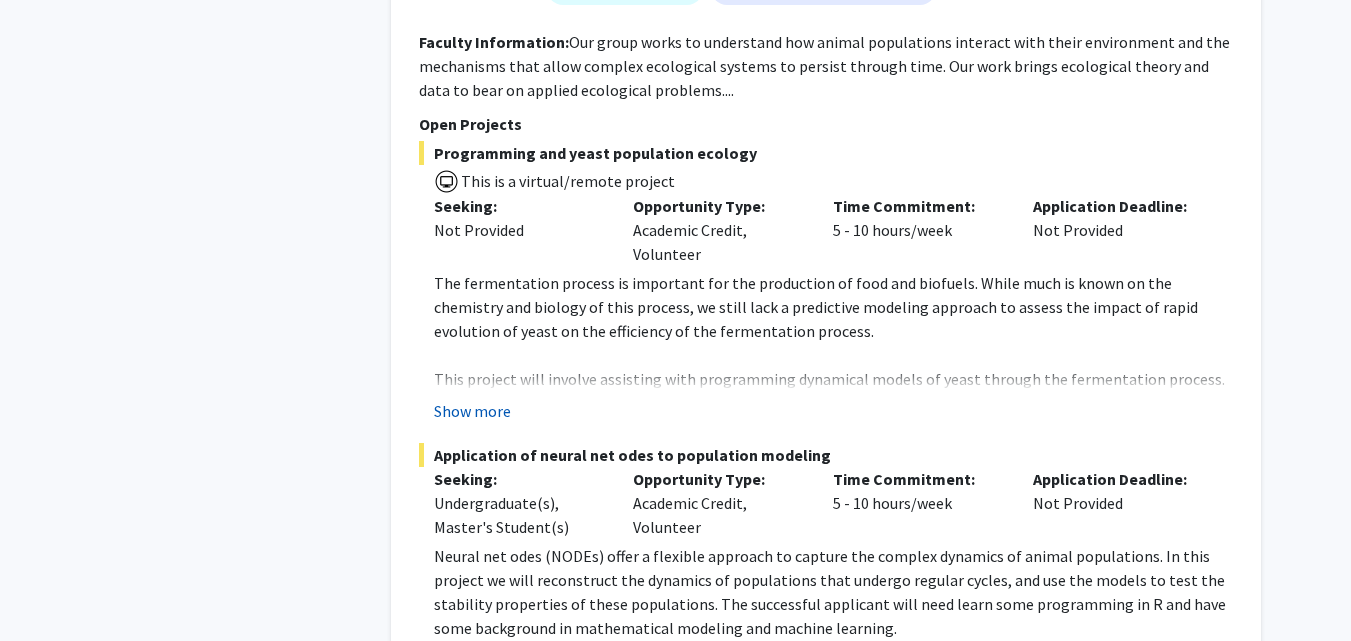click on "Show more" 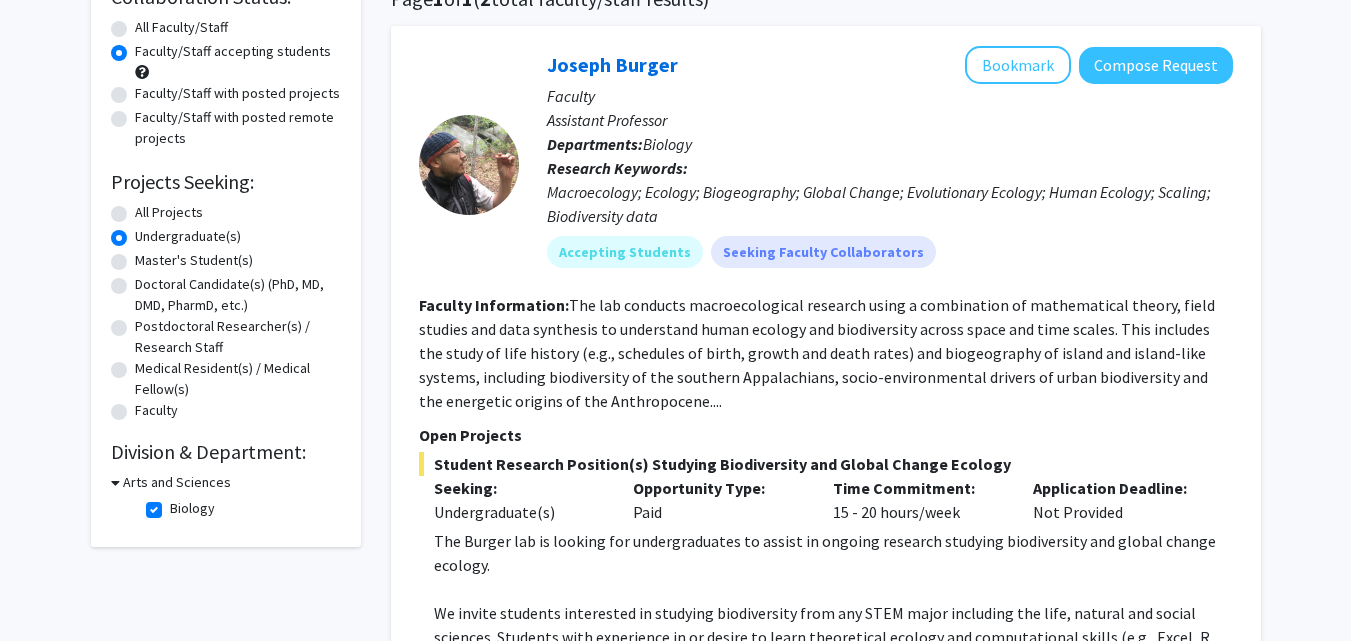 scroll, scrollTop: 172, scrollLeft: 0, axis: vertical 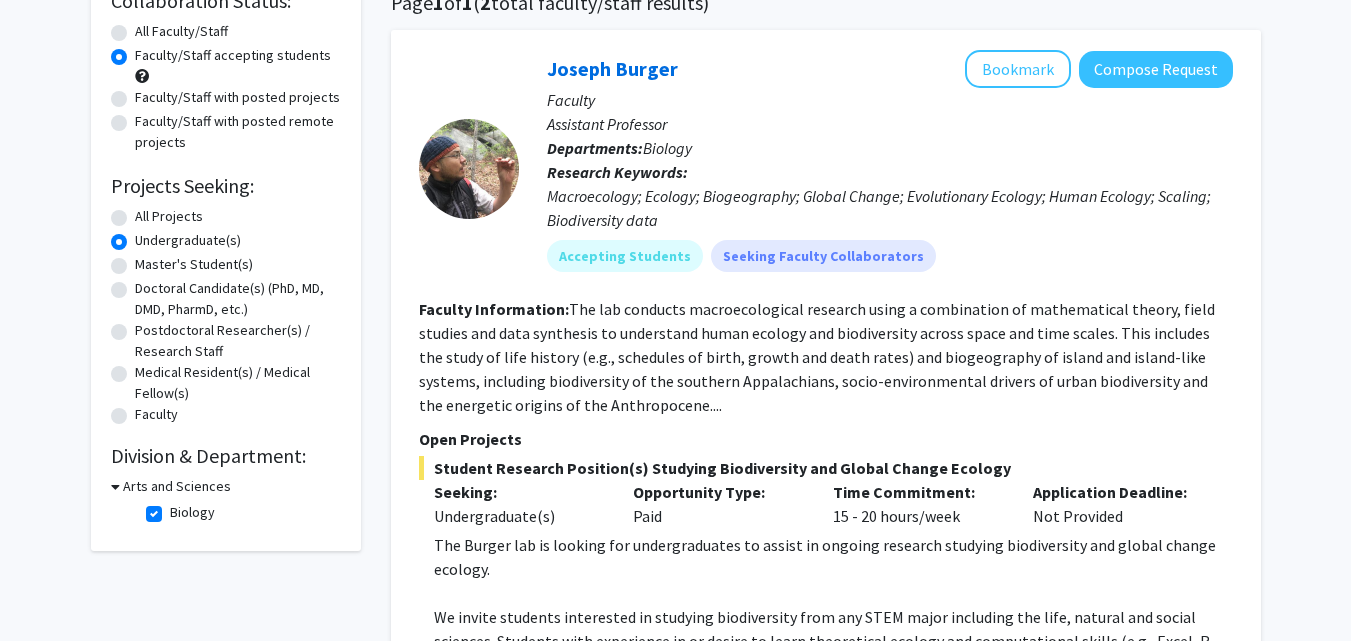click on "Biology  Biology" 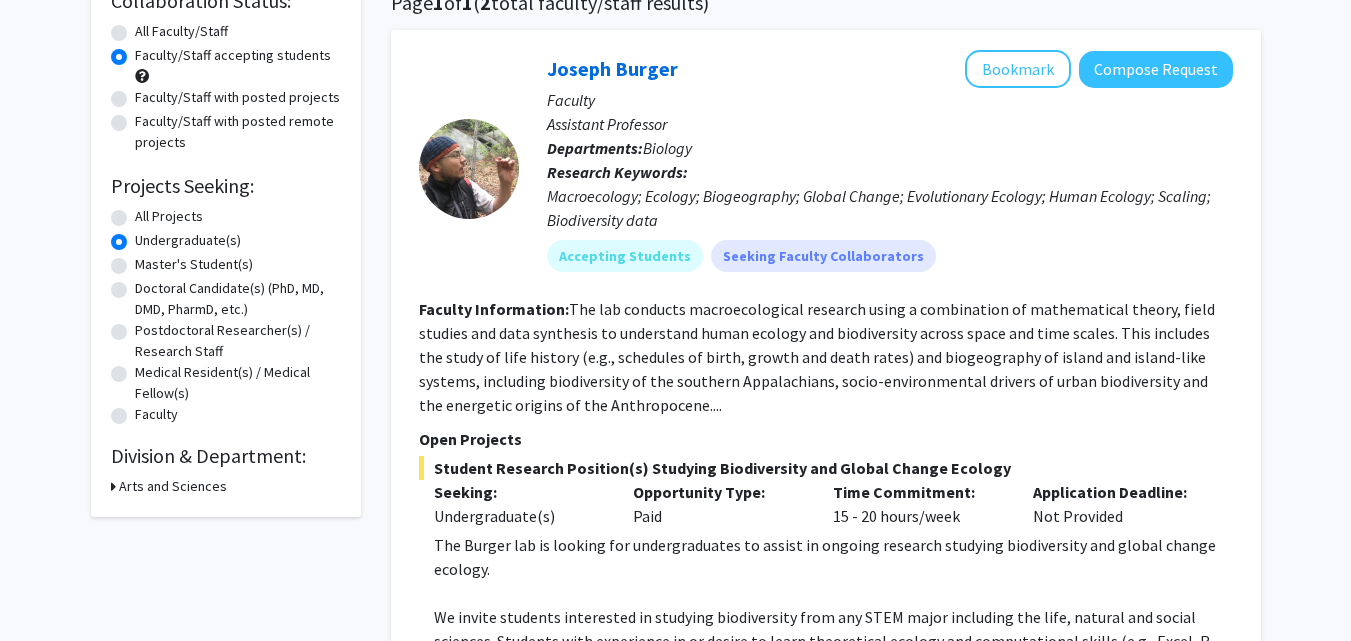 click on "Arts and Sciences" at bounding box center (173, 486) 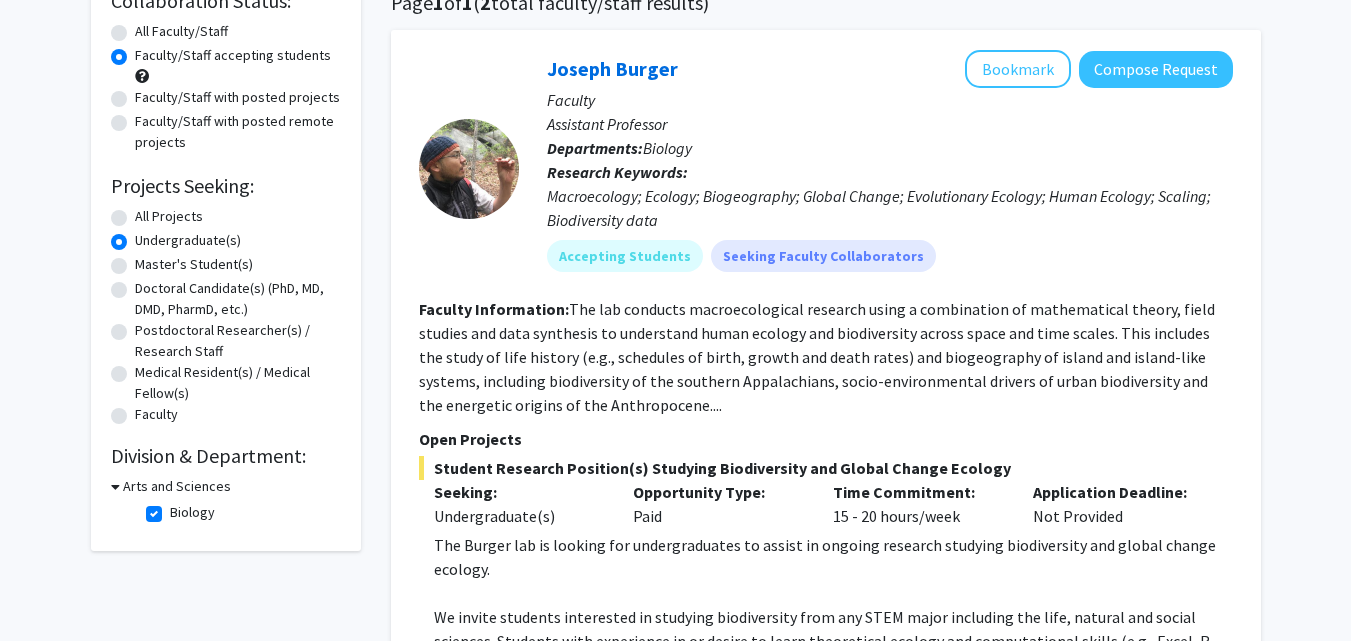 click on "Biology" 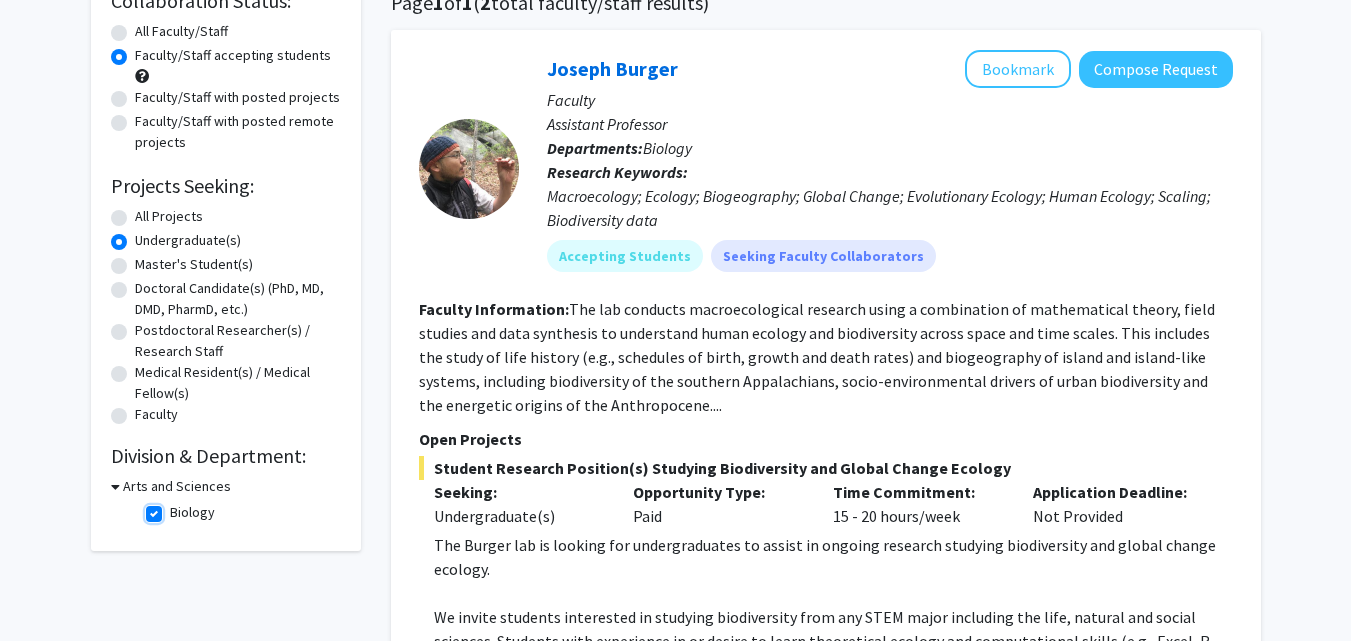click on "Biology" at bounding box center (176, 508) 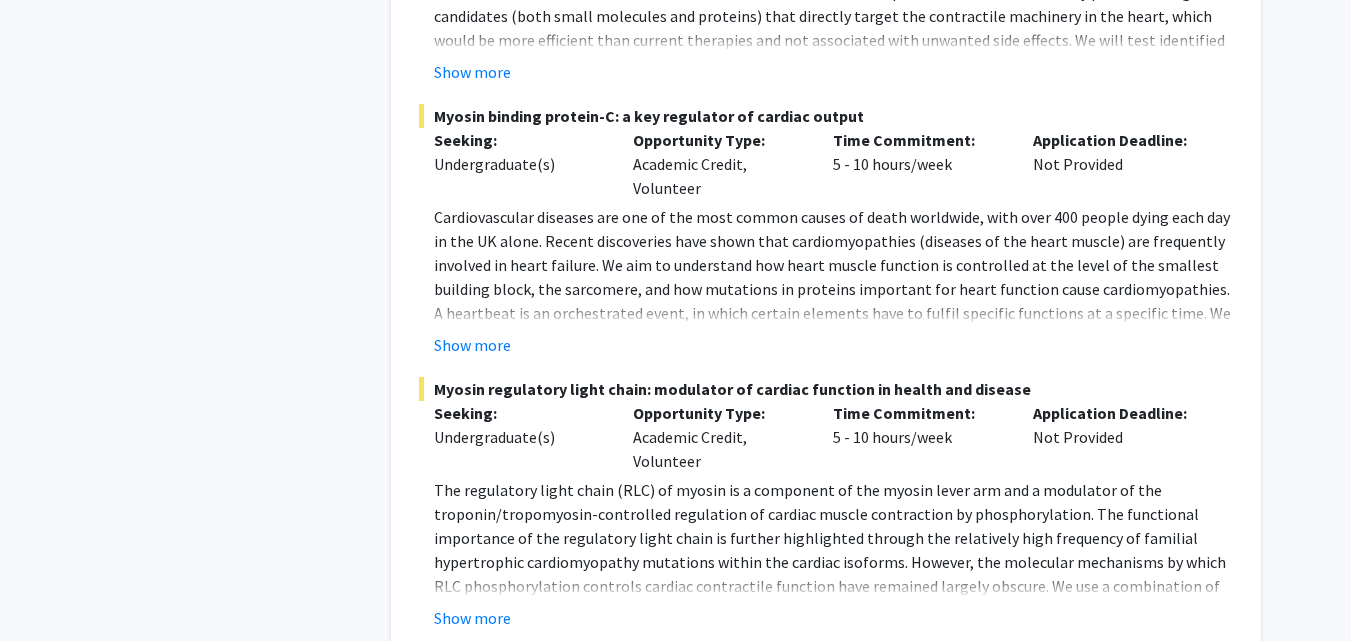 scroll, scrollTop: 10273, scrollLeft: 0, axis: vertical 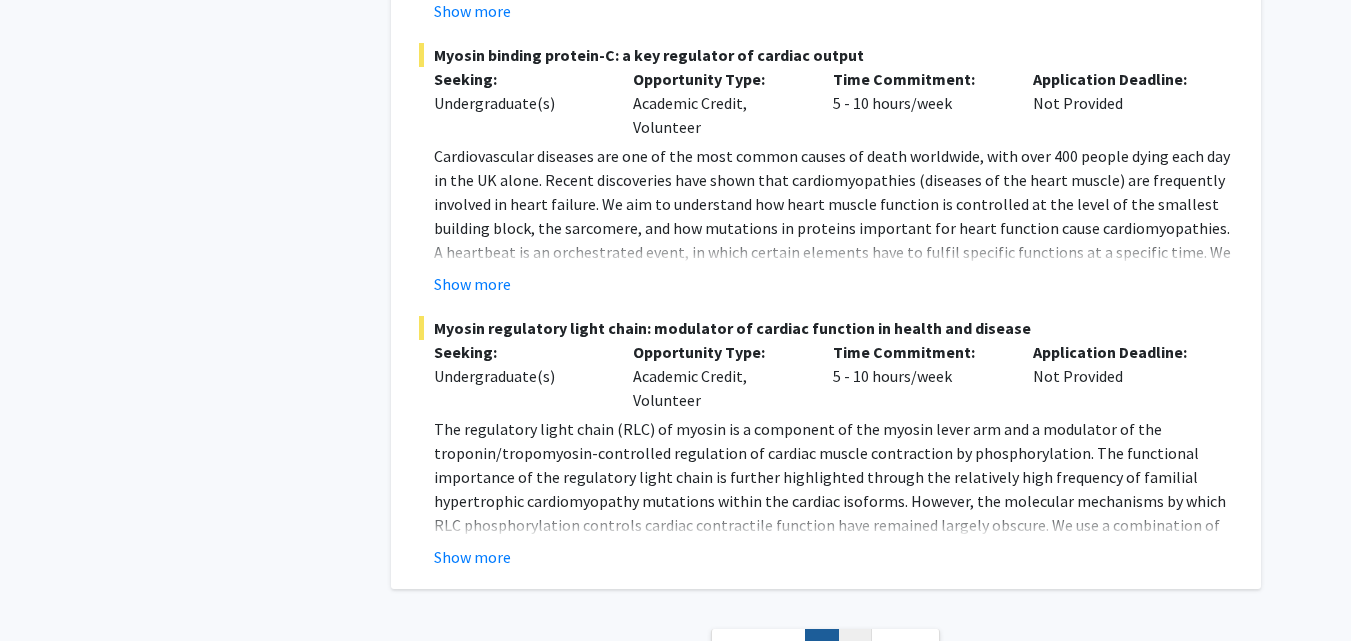 click on "2" 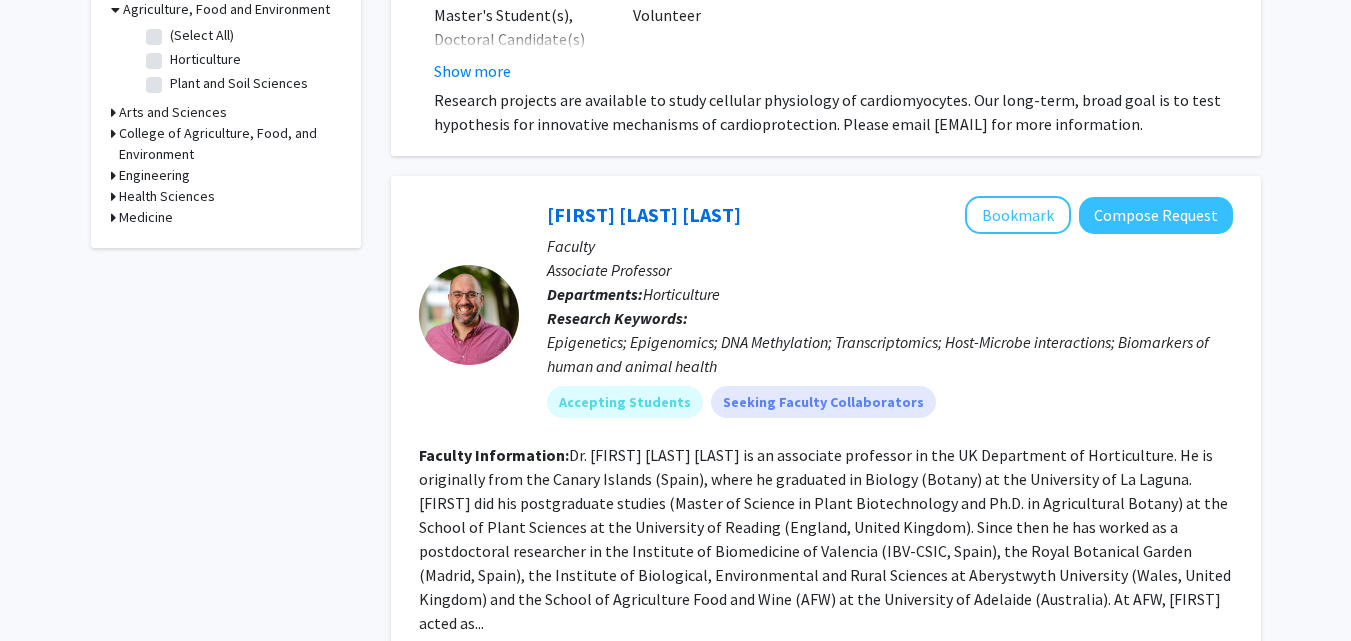 scroll, scrollTop: 622, scrollLeft: 0, axis: vertical 